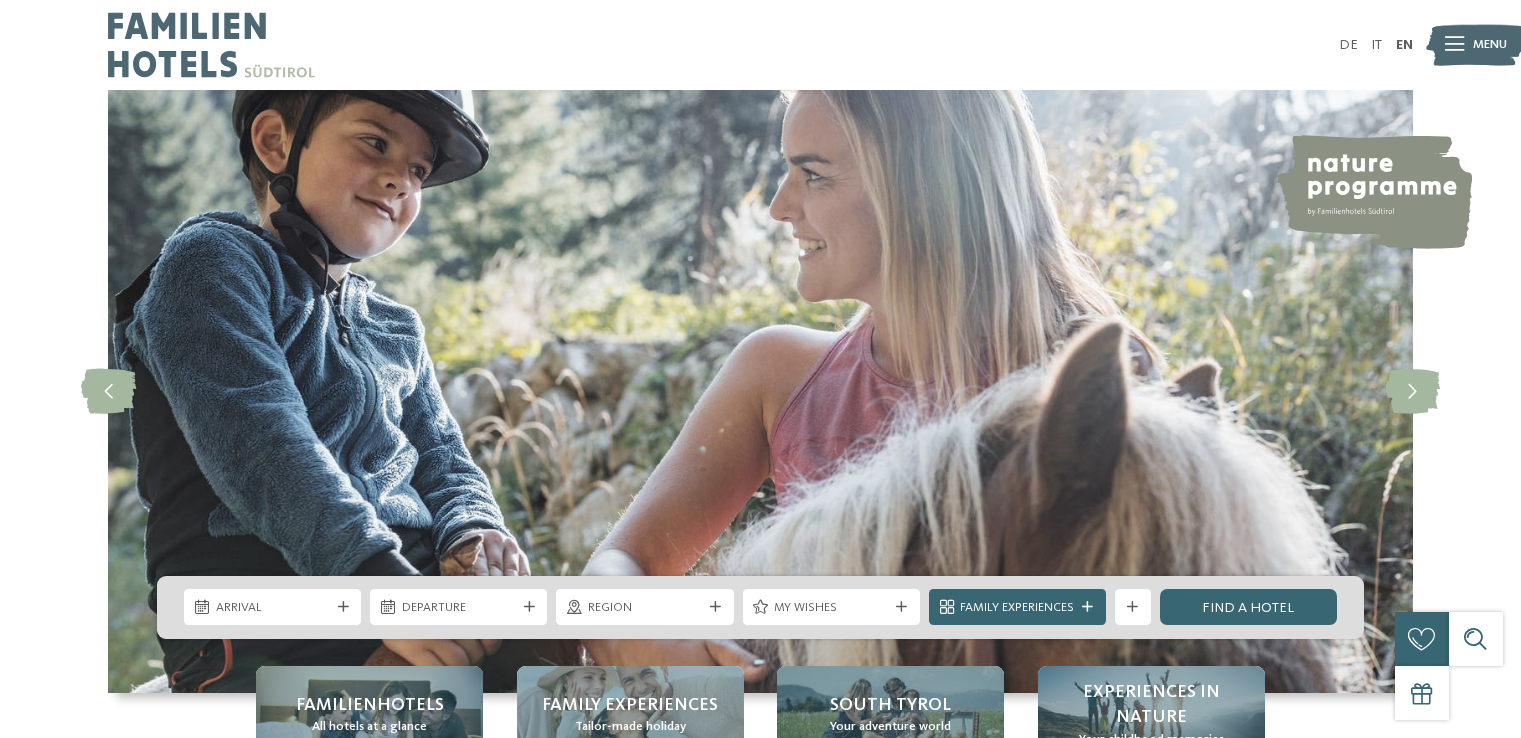 scroll, scrollTop: 0, scrollLeft: 0, axis: both 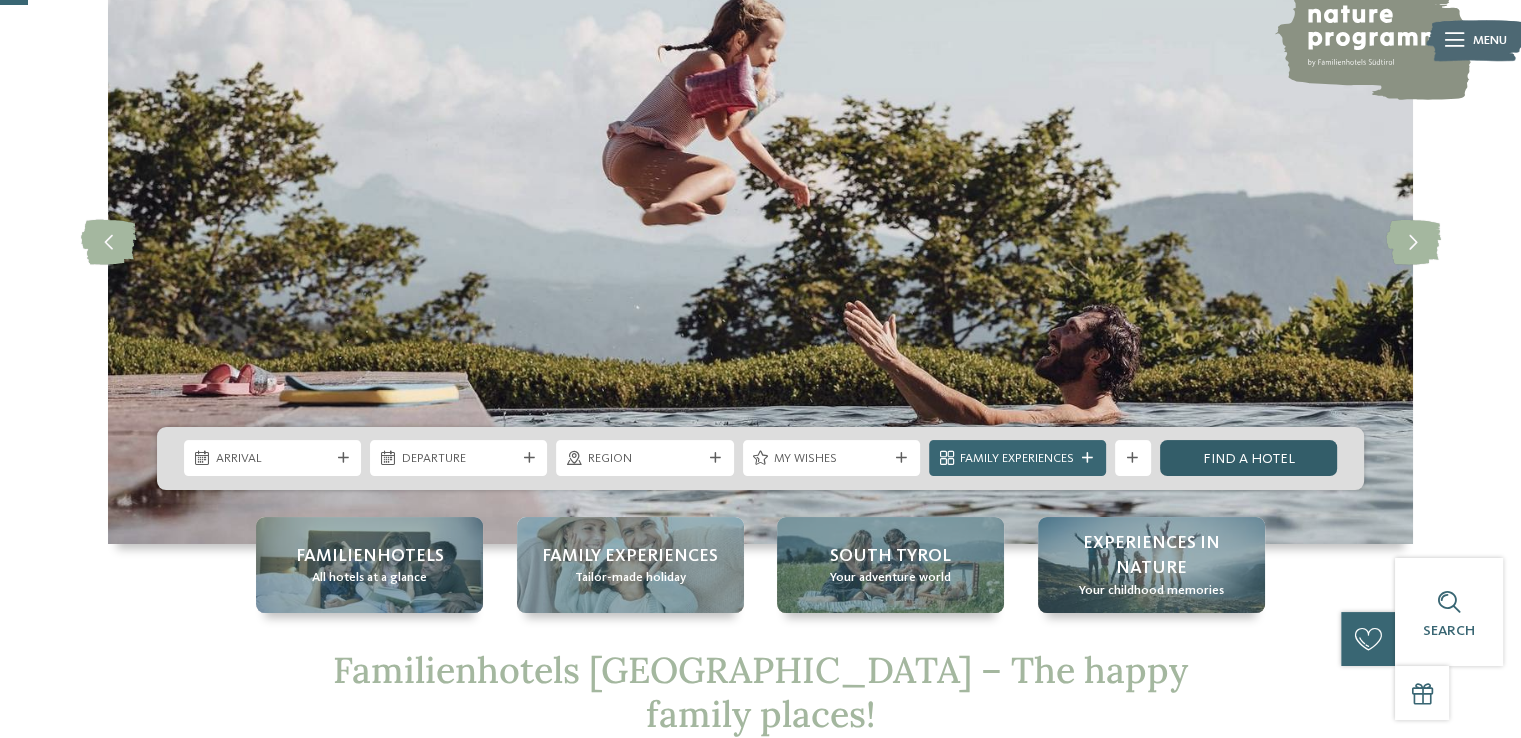 click on "Find a hotel" at bounding box center (1248, 458) 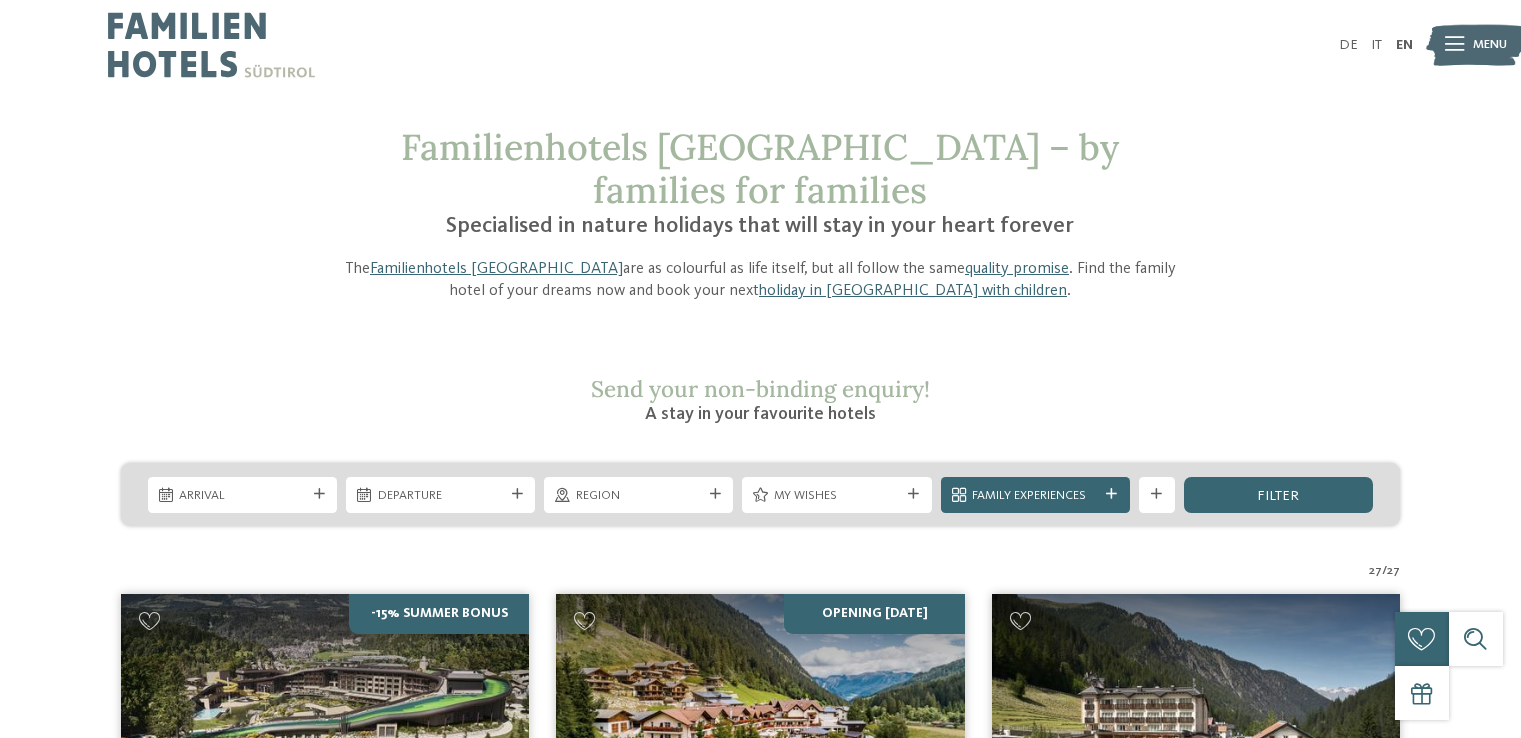 scroll, scrollTop: 0, scrollLeft: 0, axis: both 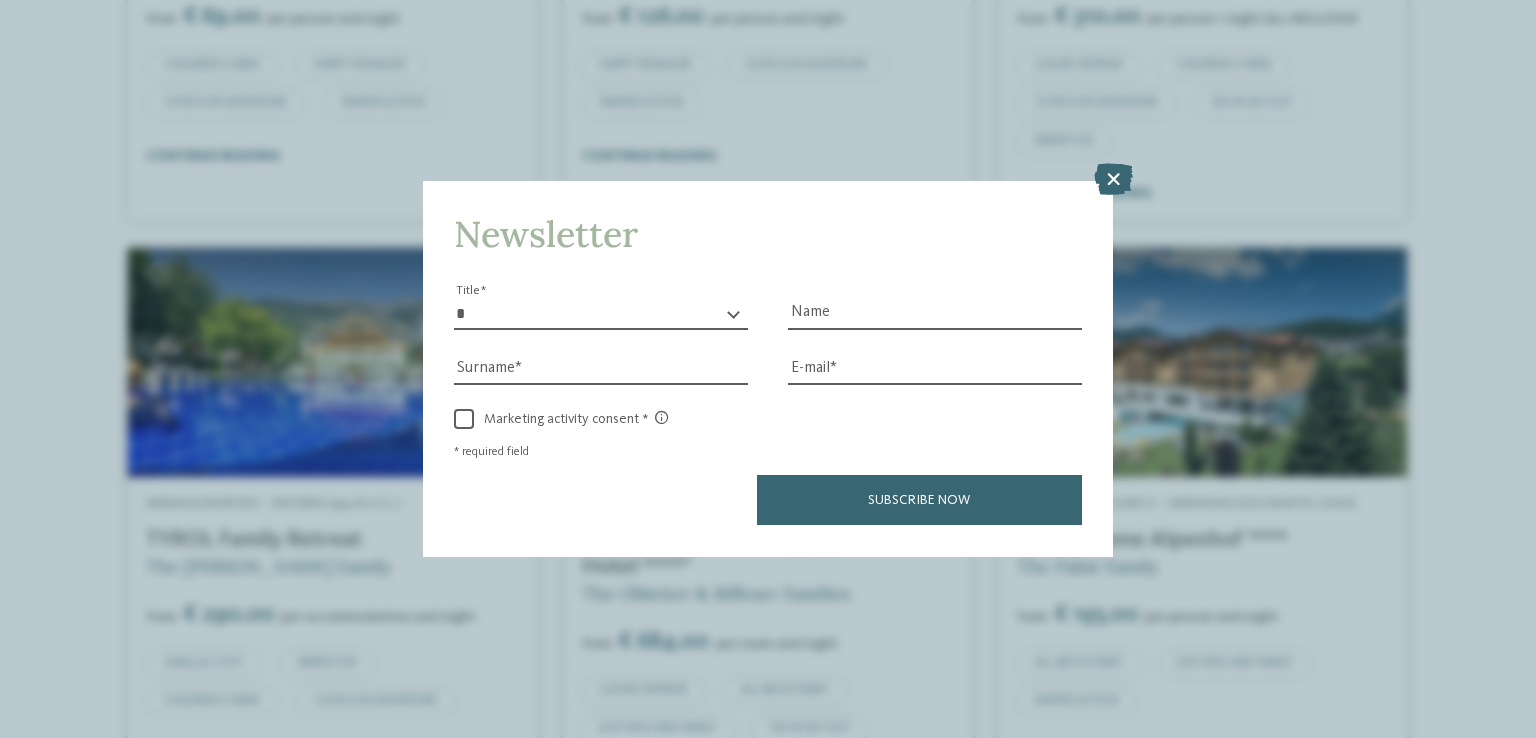 click on "Just a moment - the website is loading …
DE
IT
Menu" at bounding box center (768, -1596) 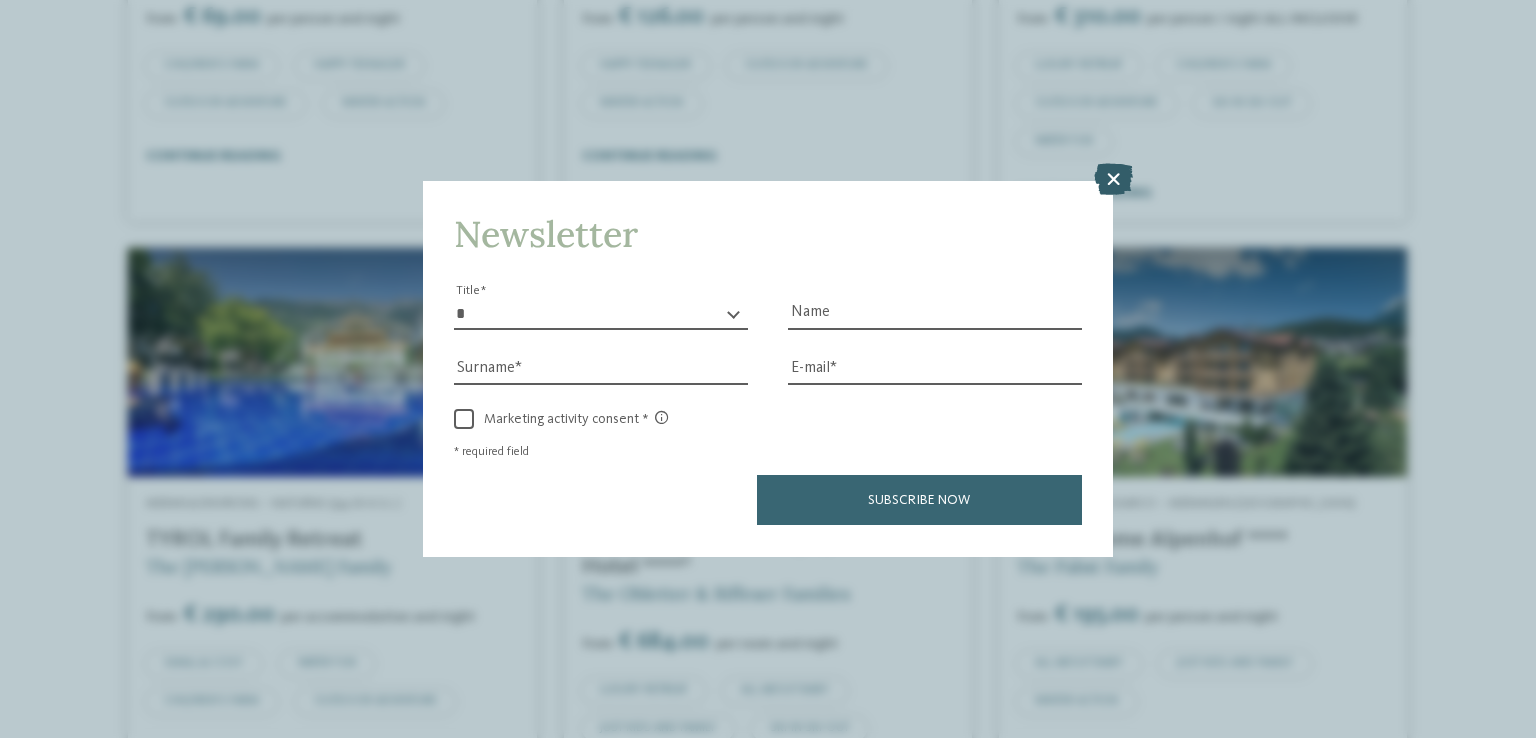 click at bounding box center (1113, 180) 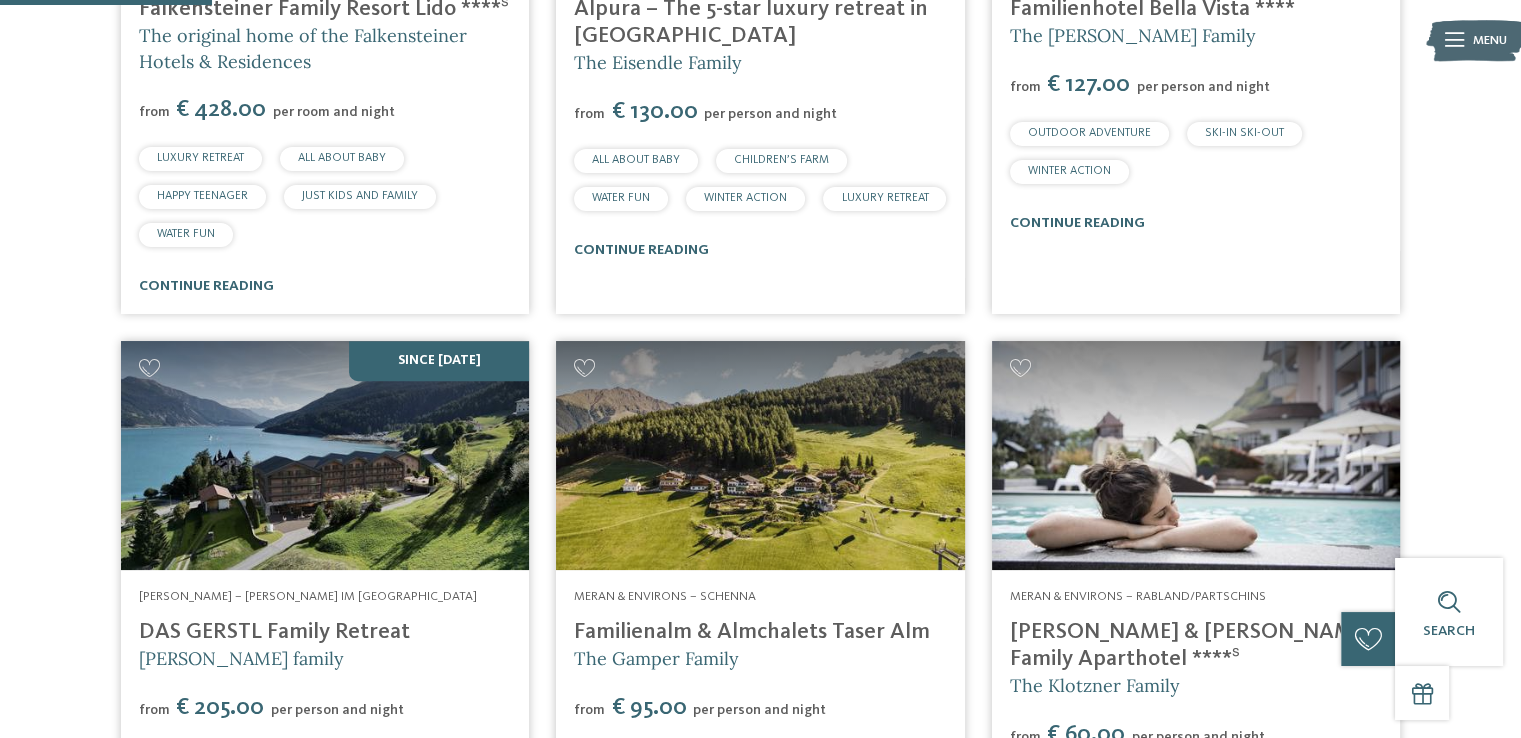scroll, scrollTop: 868, scrollLeft: 0, axis: vertical 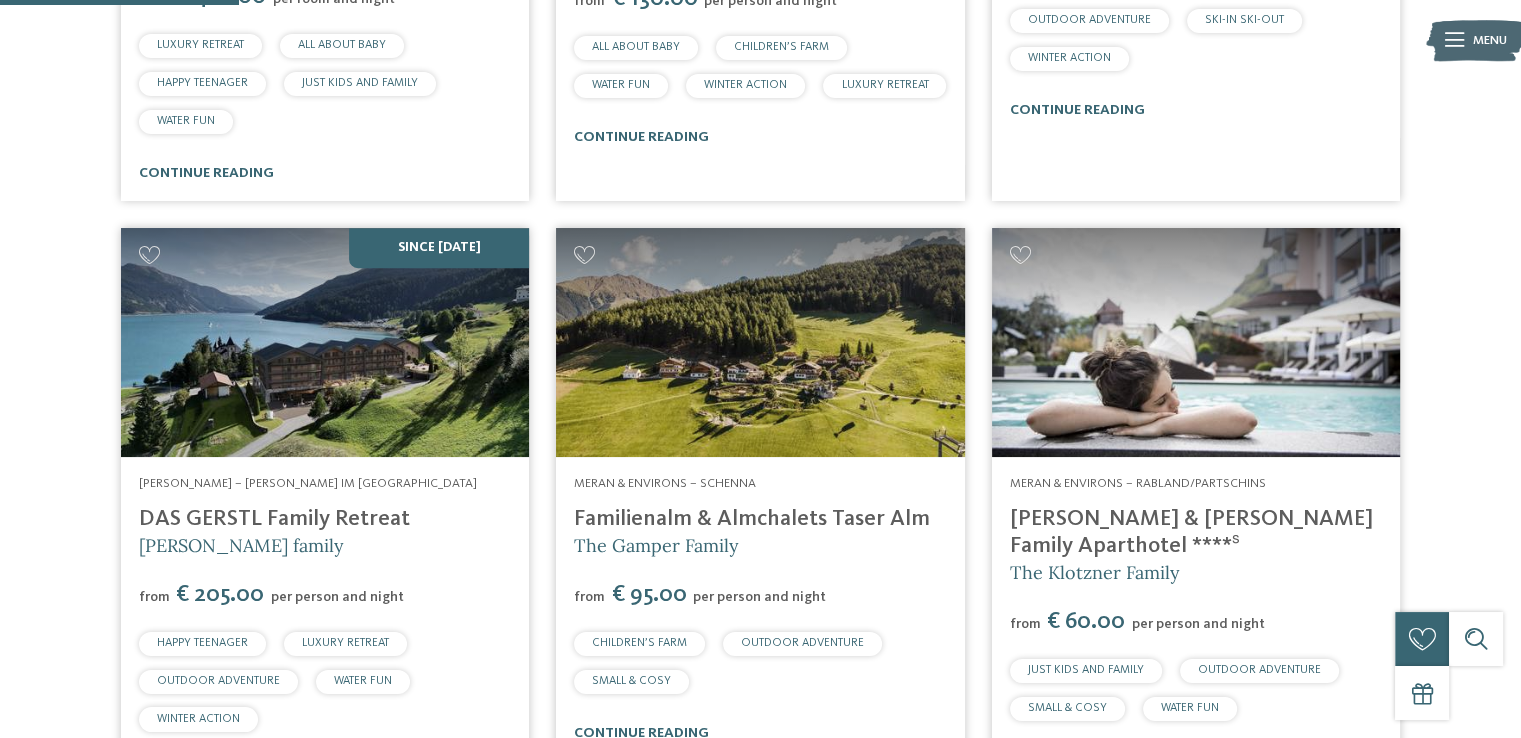 click on "Meran & Environs – Rabland/Partschins
Heidi & Edith Family Aparthotel ****ˢ
The Klotzner Family
from
€ 60.00
per person and night
JUST KIDS AND FAMILY
OUTDOOR ADVENTURE" at bounding box center (1196, 622) 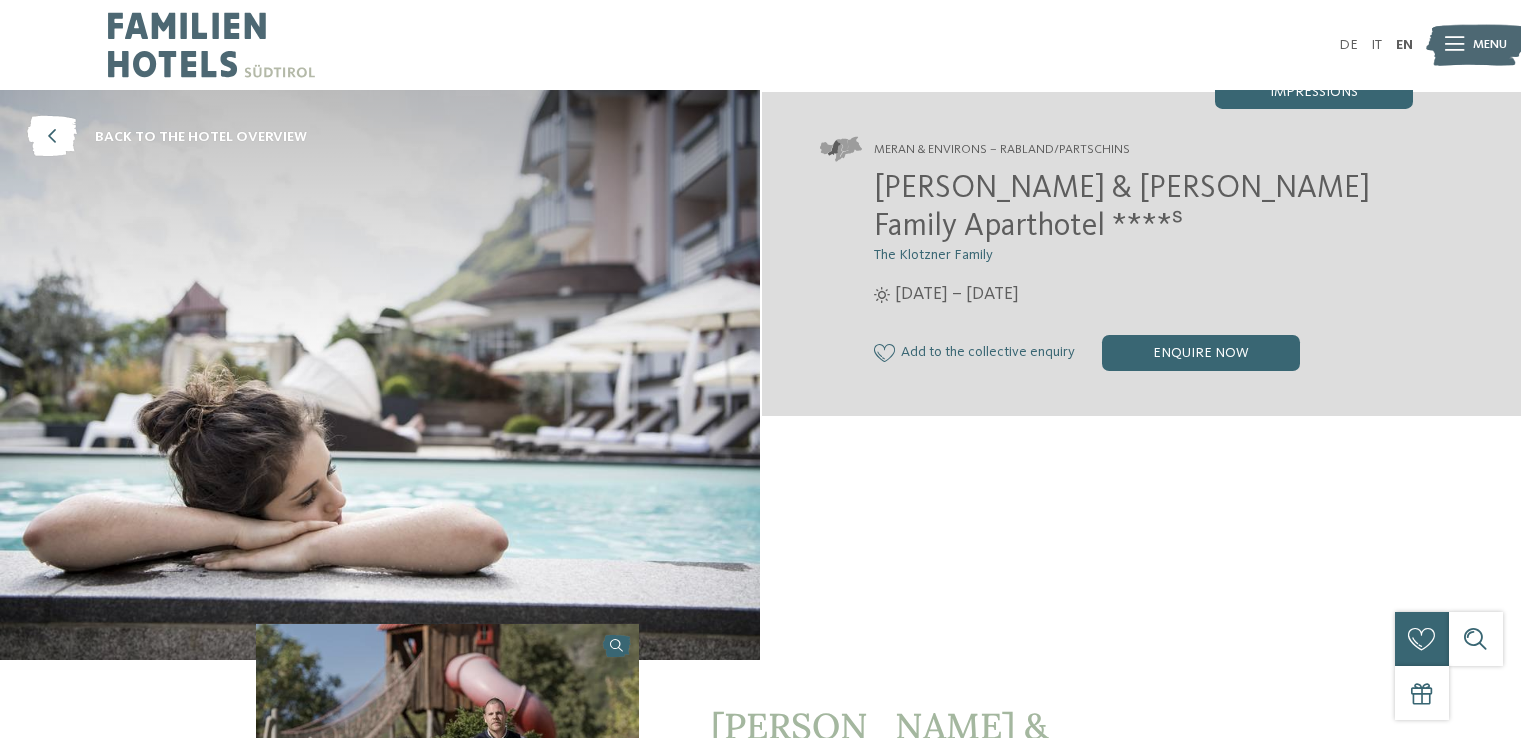 scroll, scrollTop: 0, scrollLeft: 0, axis: both 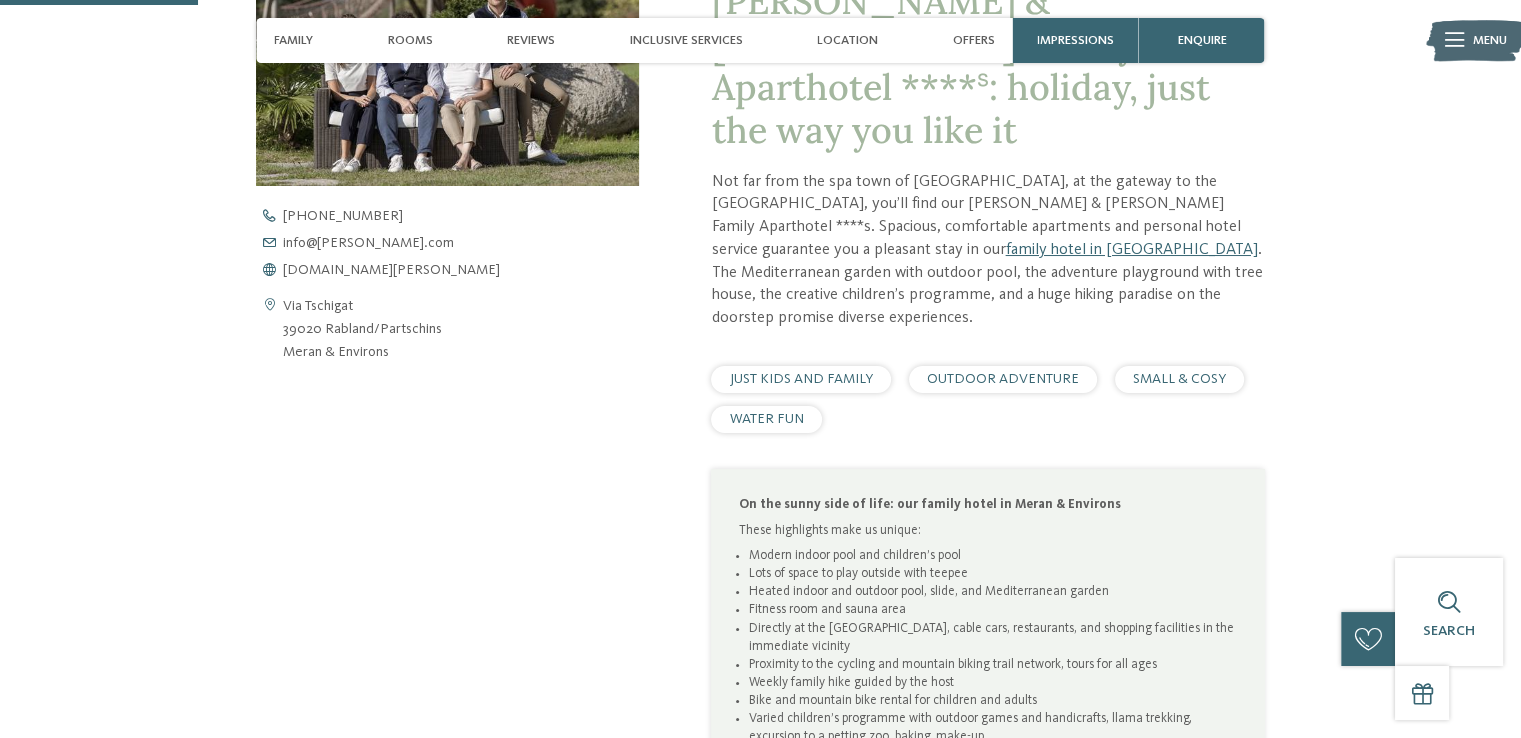 click on "WATER FUN" at bounding box center (767, 419) 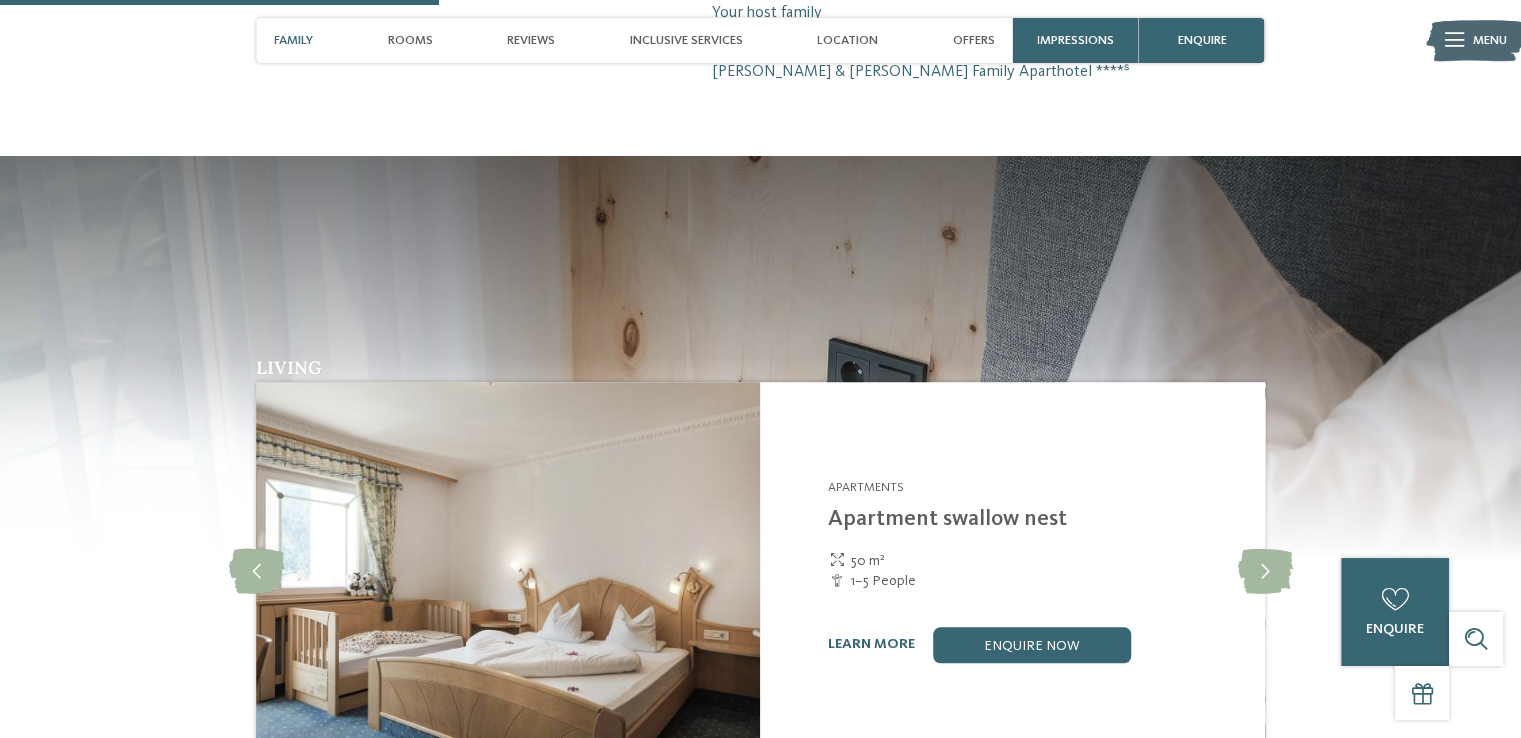 scroll, scrollTop: 1609, scrollLeft: 0, axis: vertical 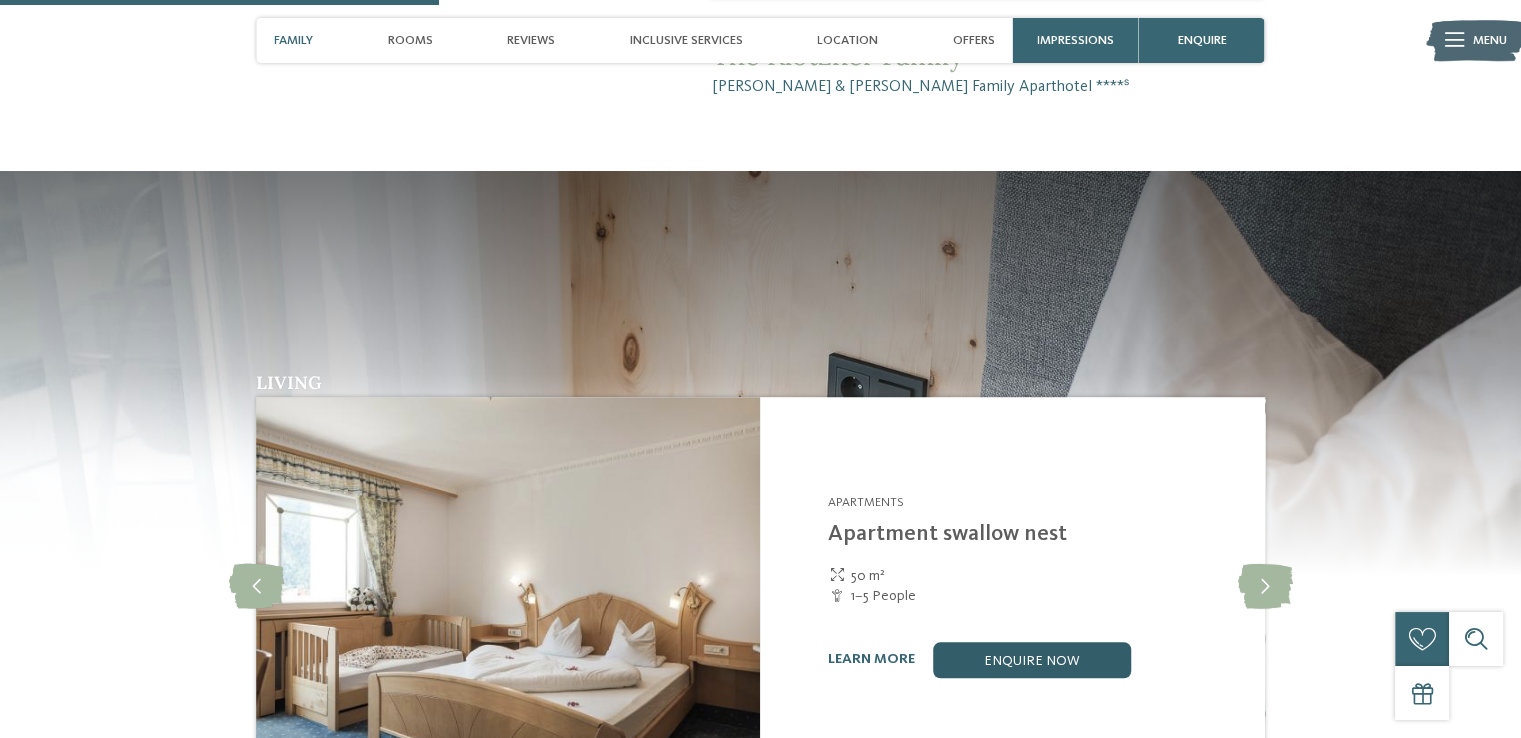 click on "enquire now" at bounding box center (1032, 660) 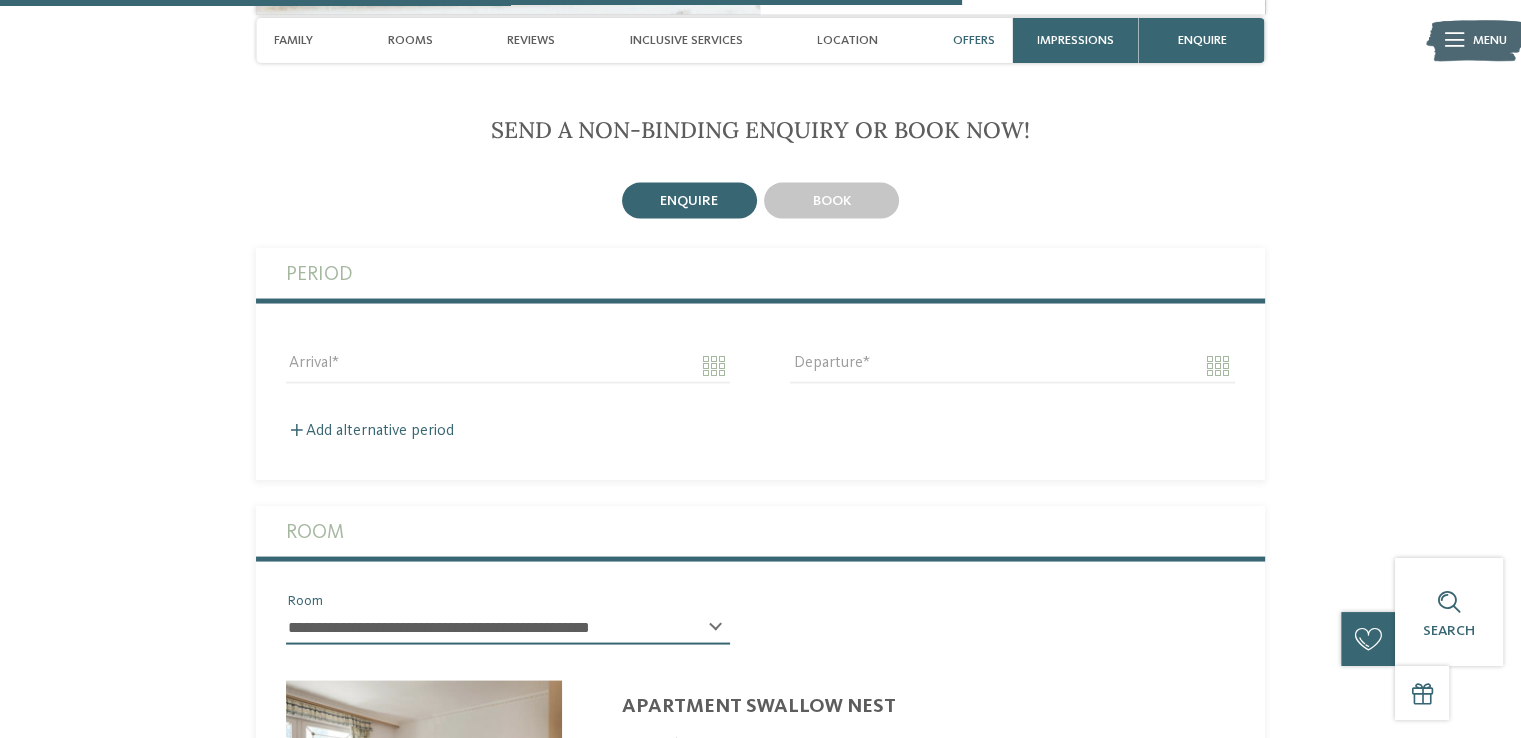 scroll, scrollTop: 3760, scrollLeft: 0, axis: vertical 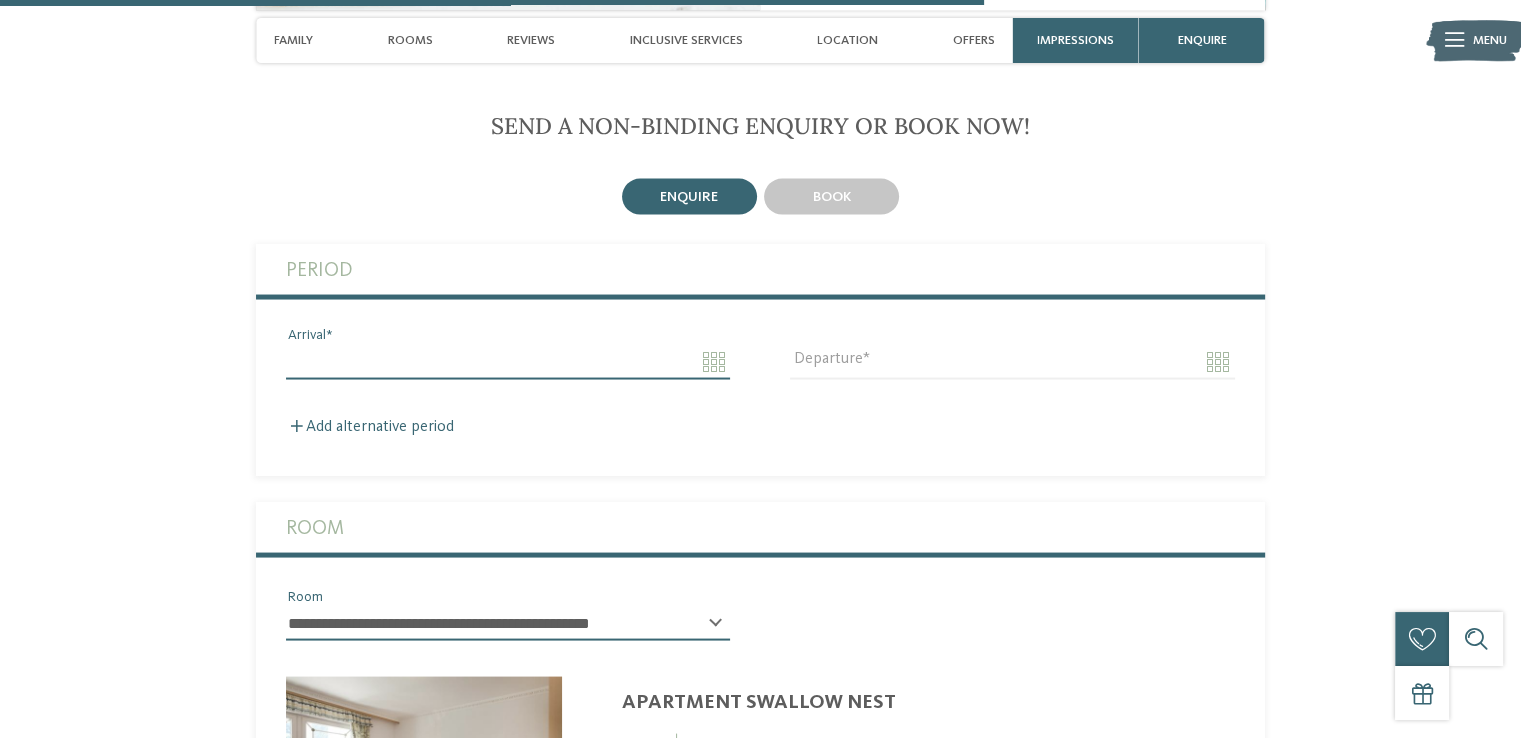 click on "Arrival" at bounding box center (508, 361) 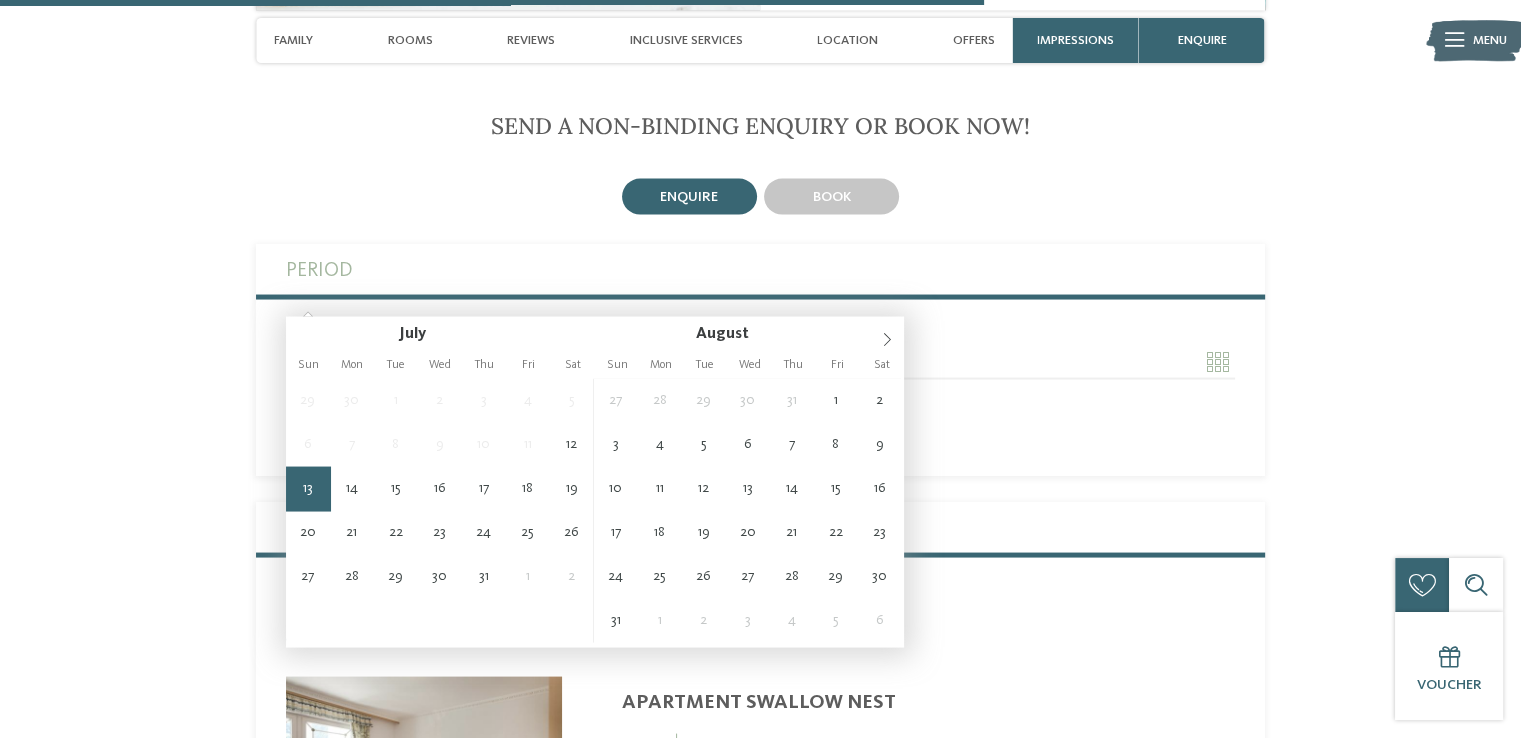 type on "**********" 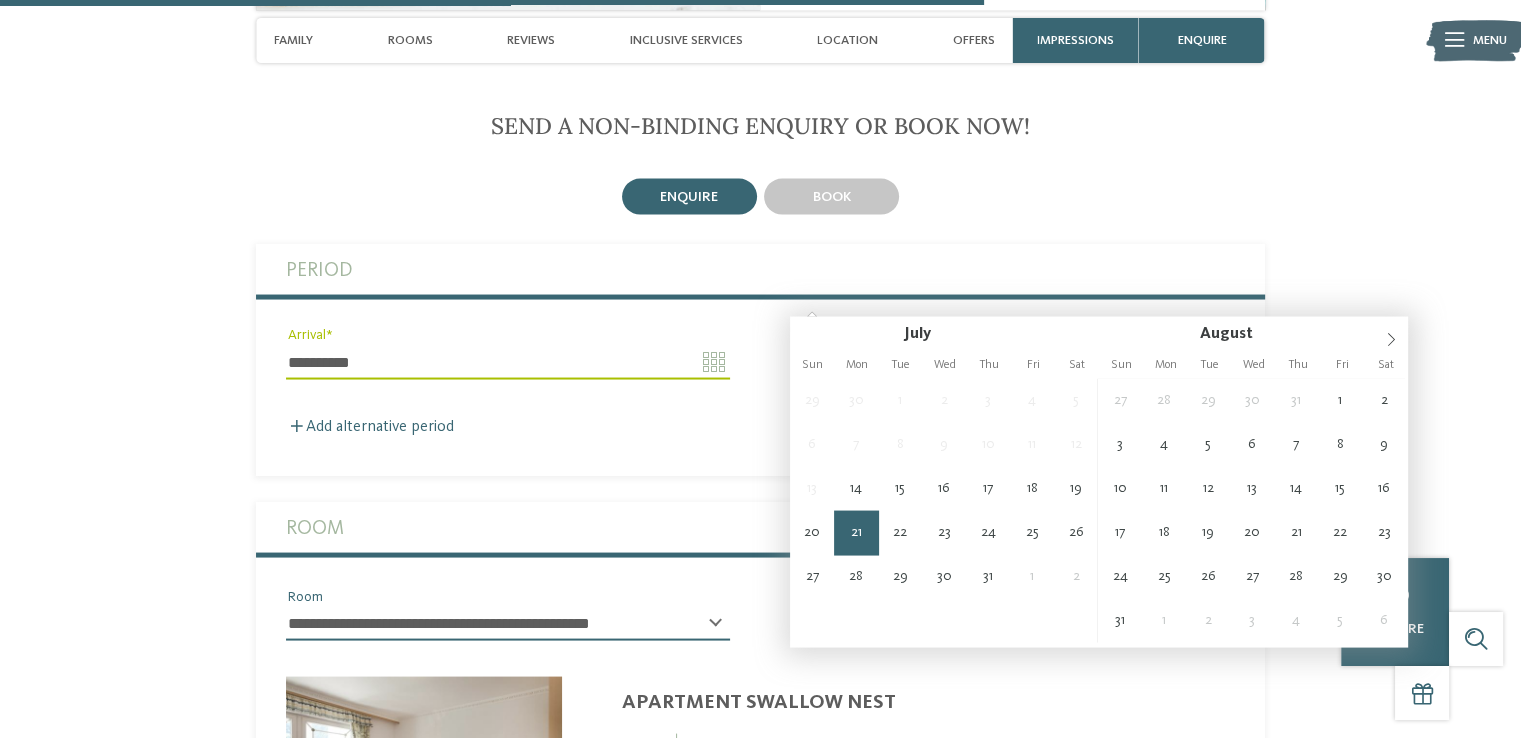 type on "**********" 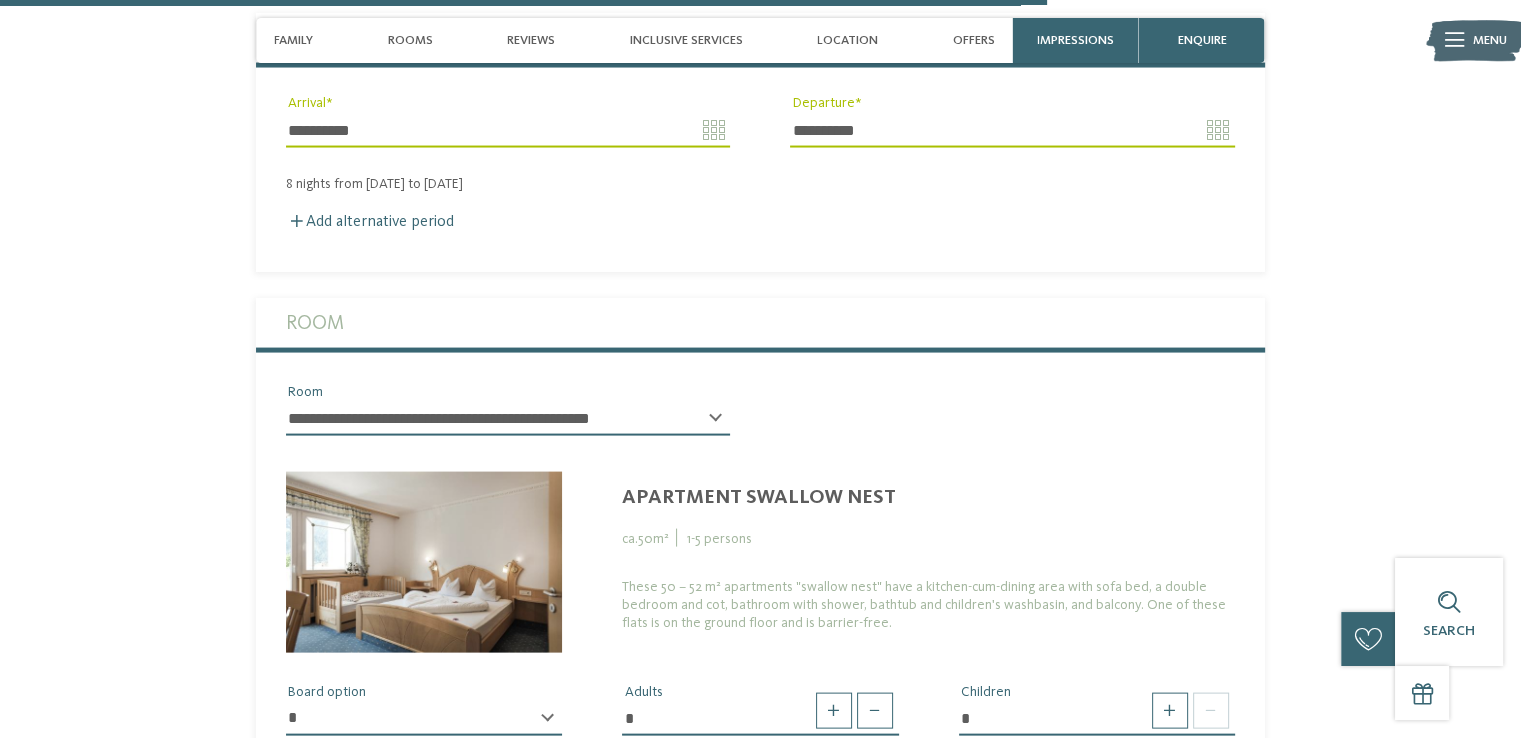 scroll, scrollTop: 4043, scrollLeft: 0, axis: vertical 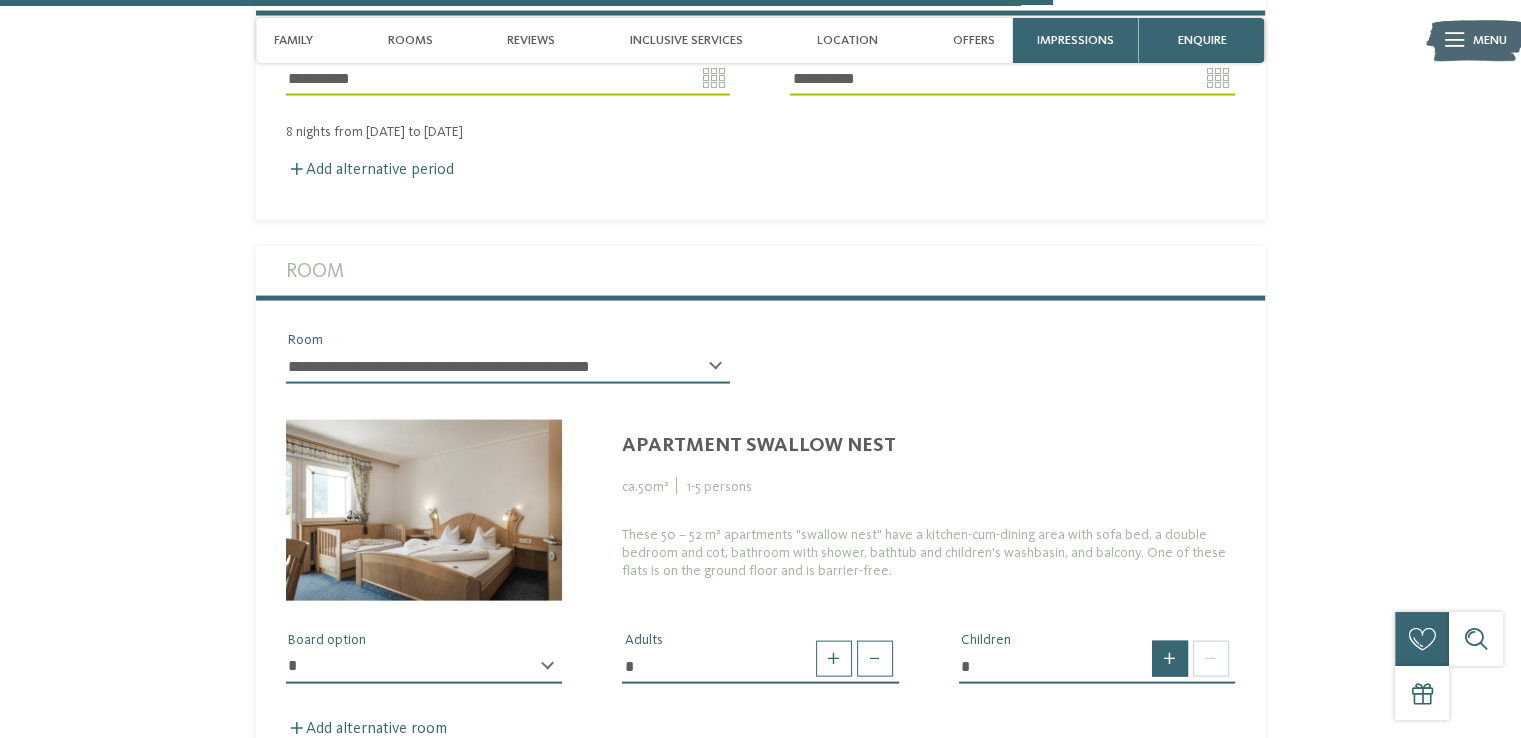 click at bounding box center [1170, 659] 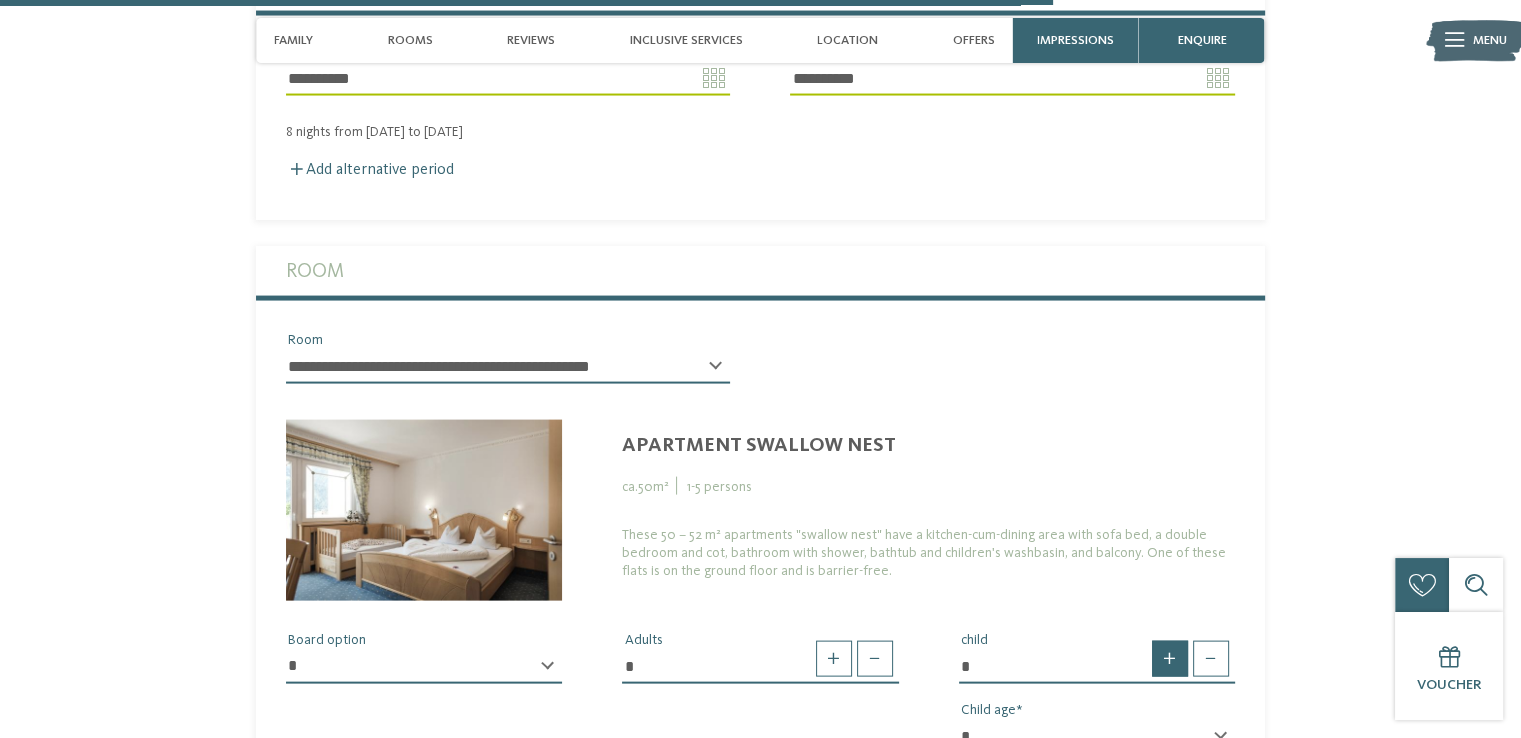 click at bounding box center [1170, 659] 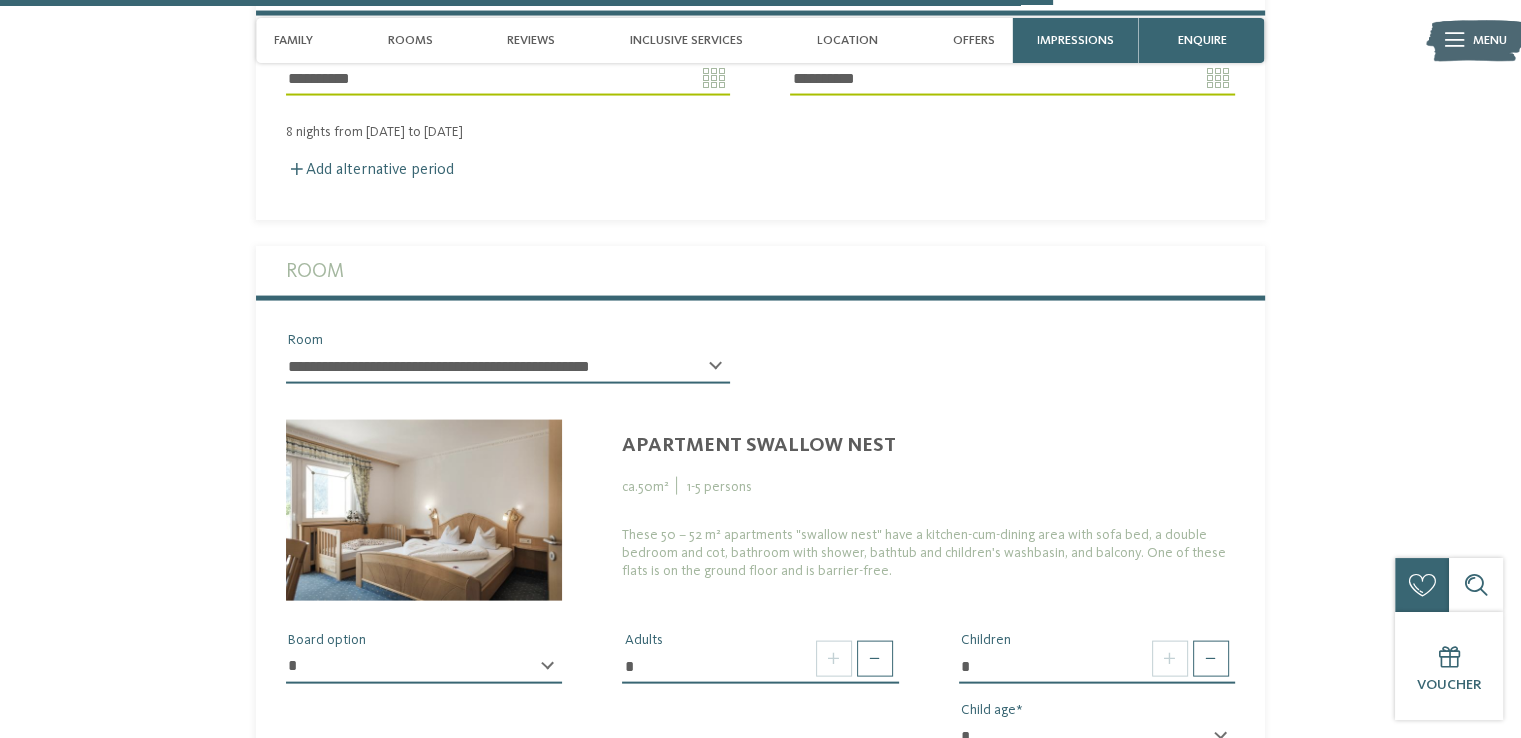 click on "* * * * * * * * * * * ** ** ** ** ** ** ** **     Child age" at bounding box center (1097, 745) 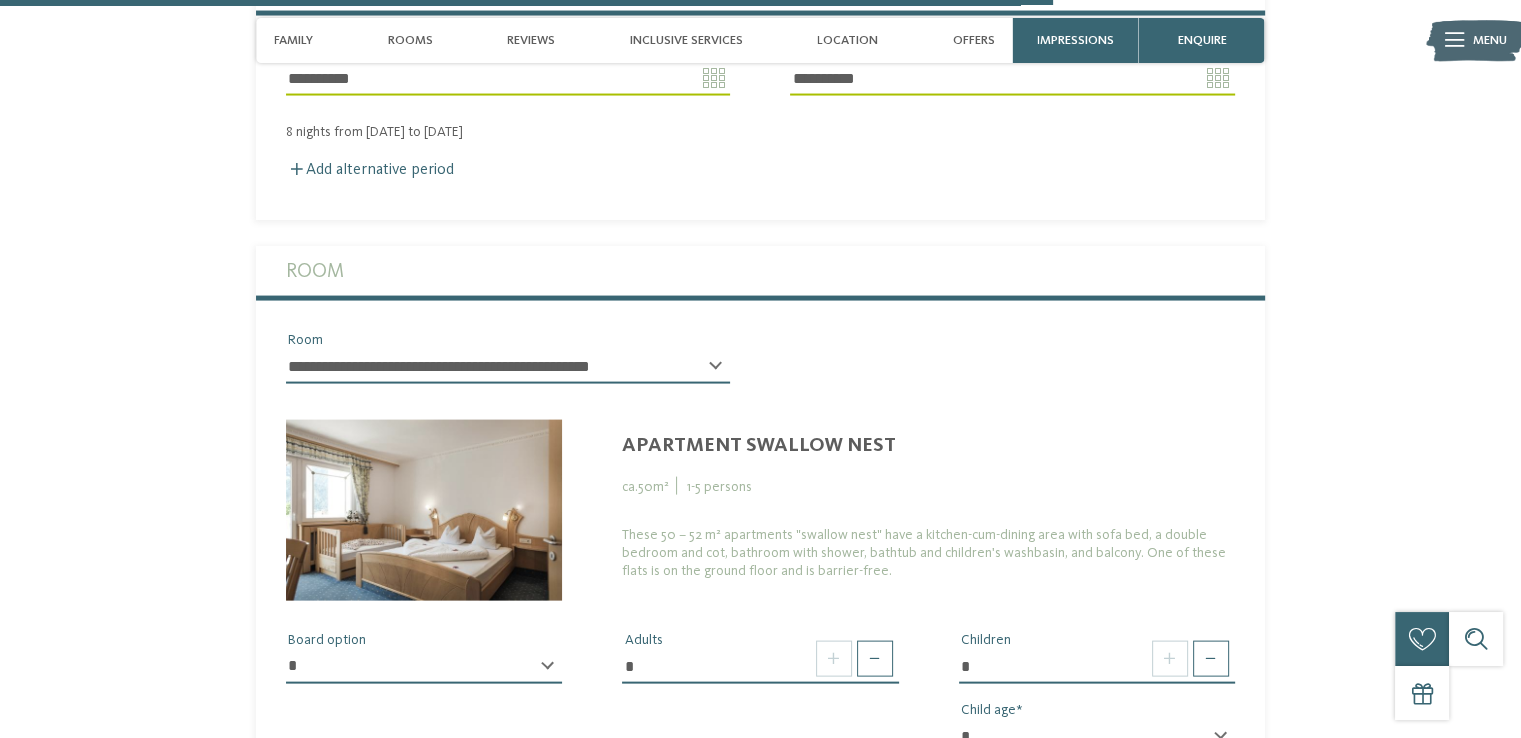 click on "* * * * * * * * * * * ** ** ** ** ** ** ** **     Child age" at bounding box center [1097, 745] 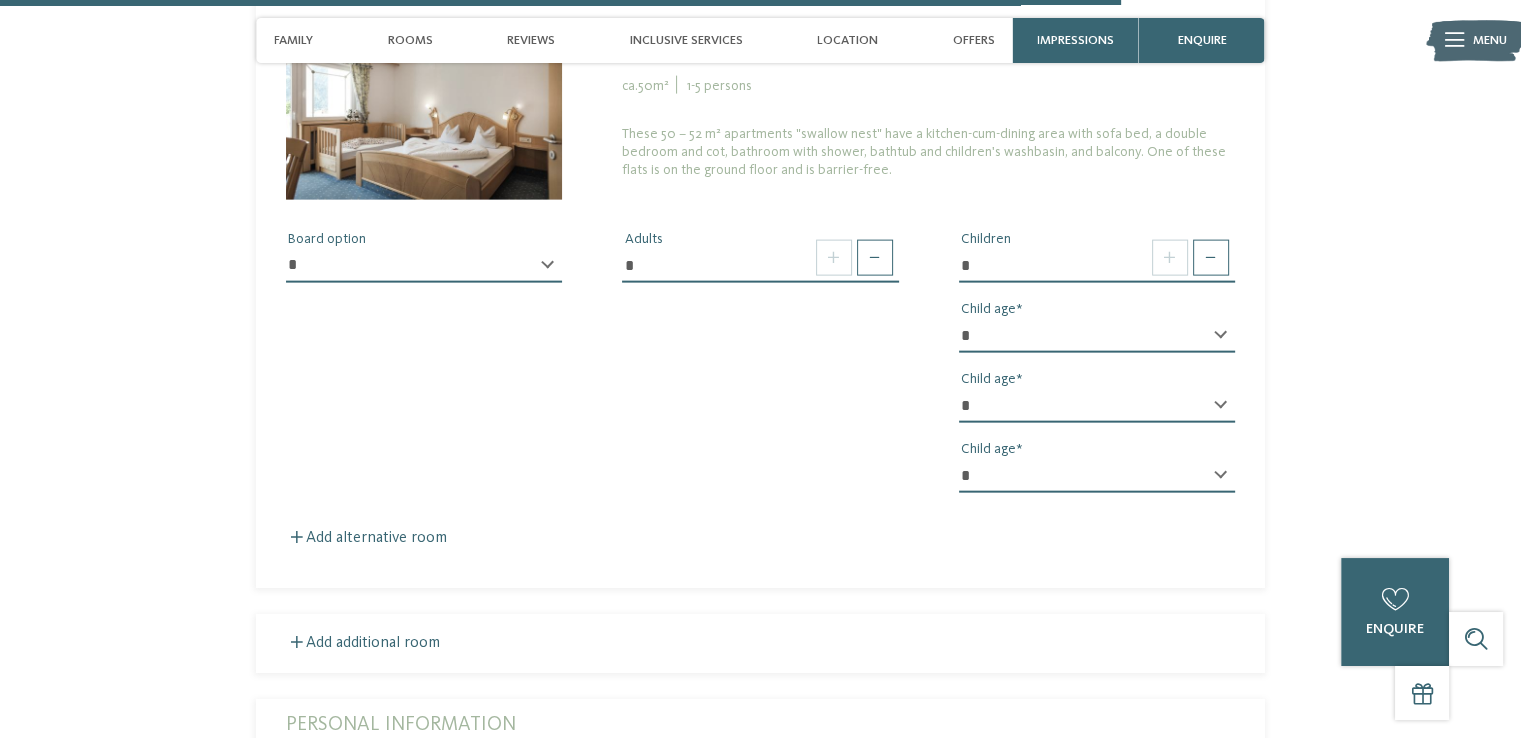 scroll, scrollTop: 4428, scrollLeft: 0, axis: vertical 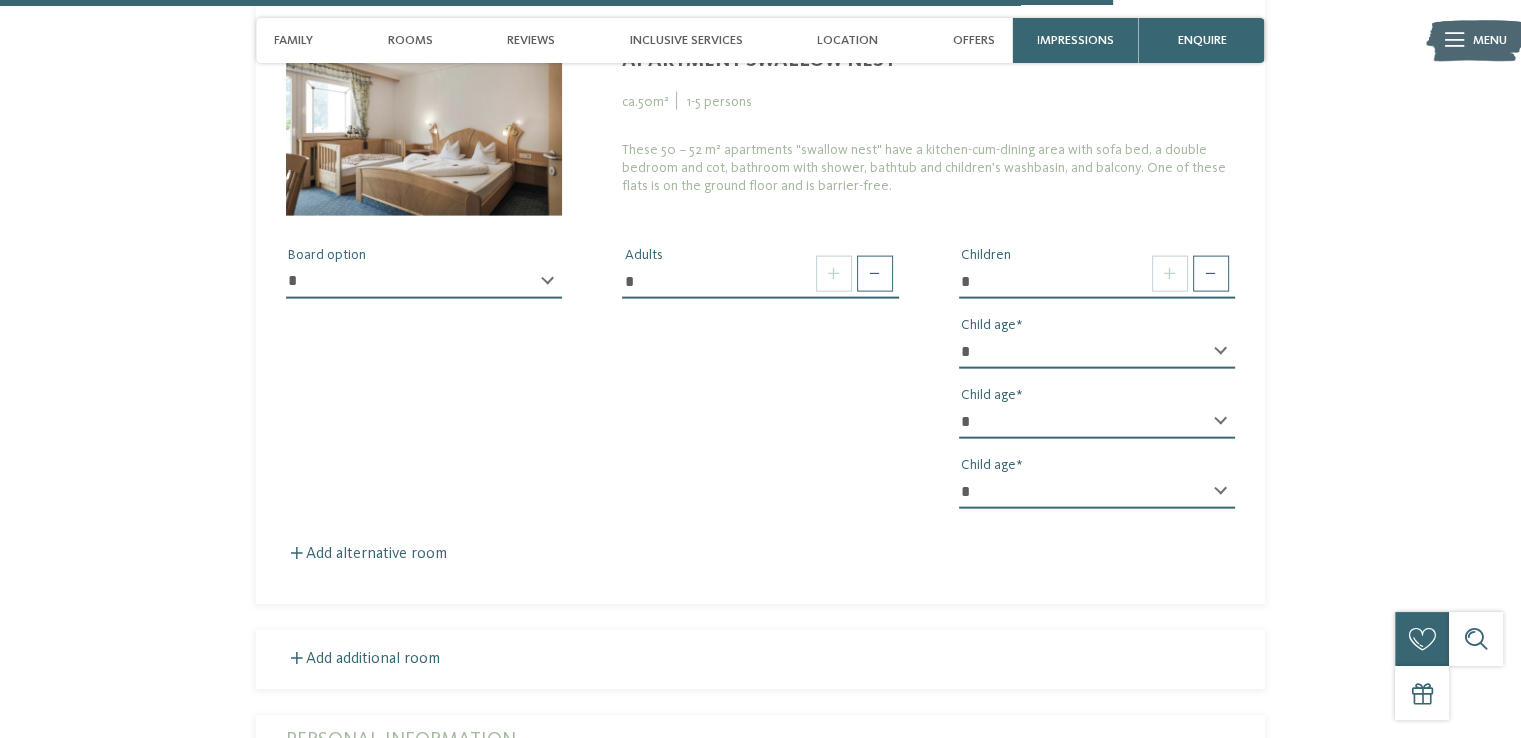 click on "* * * * * * * * * * * ** ** ** ** ** ** ** **     Child age" at bounding box center [1097, 360] 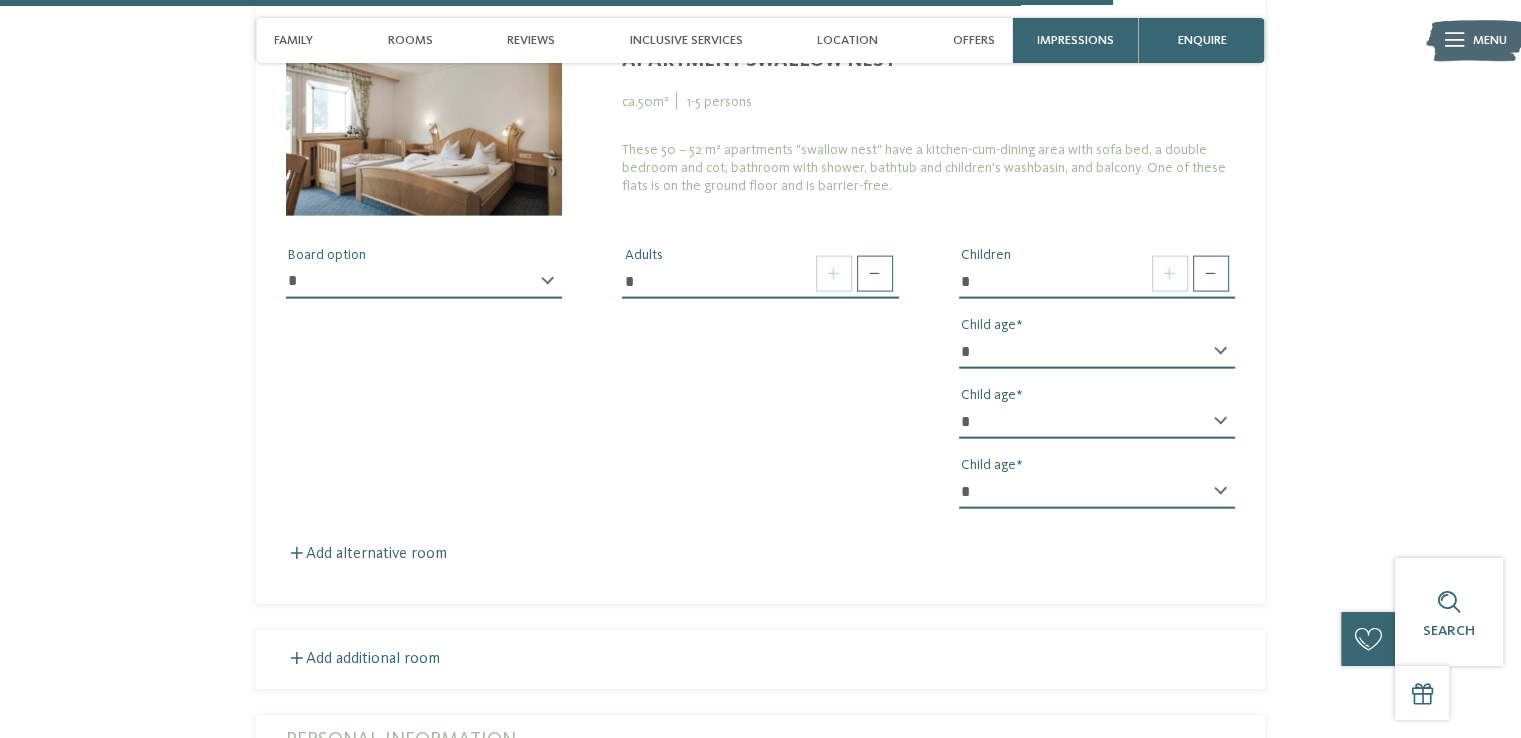 select on "*" 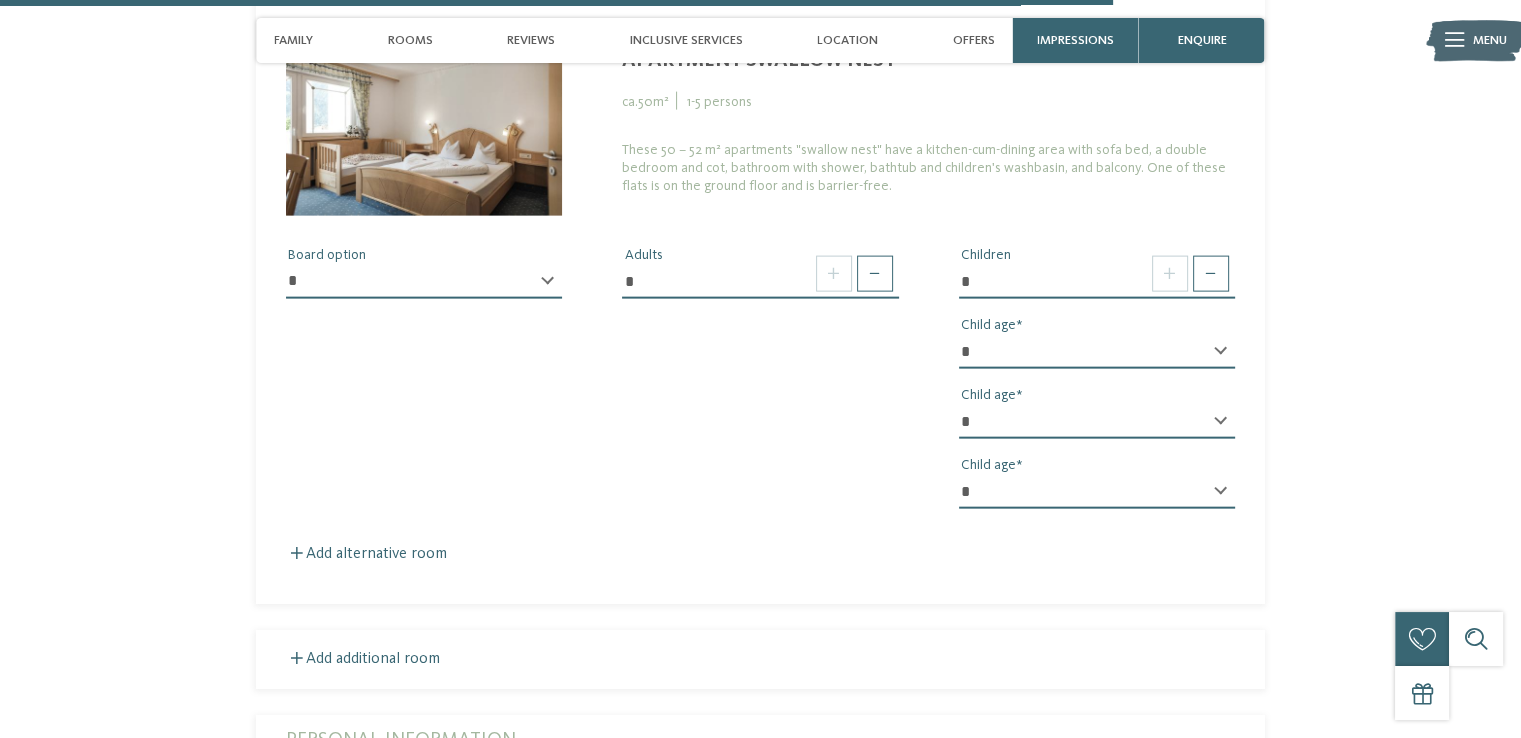 click on "* * * * * * * * * * * ** ** ** ** ** ** ** **" at bounding box center (1097, 422) 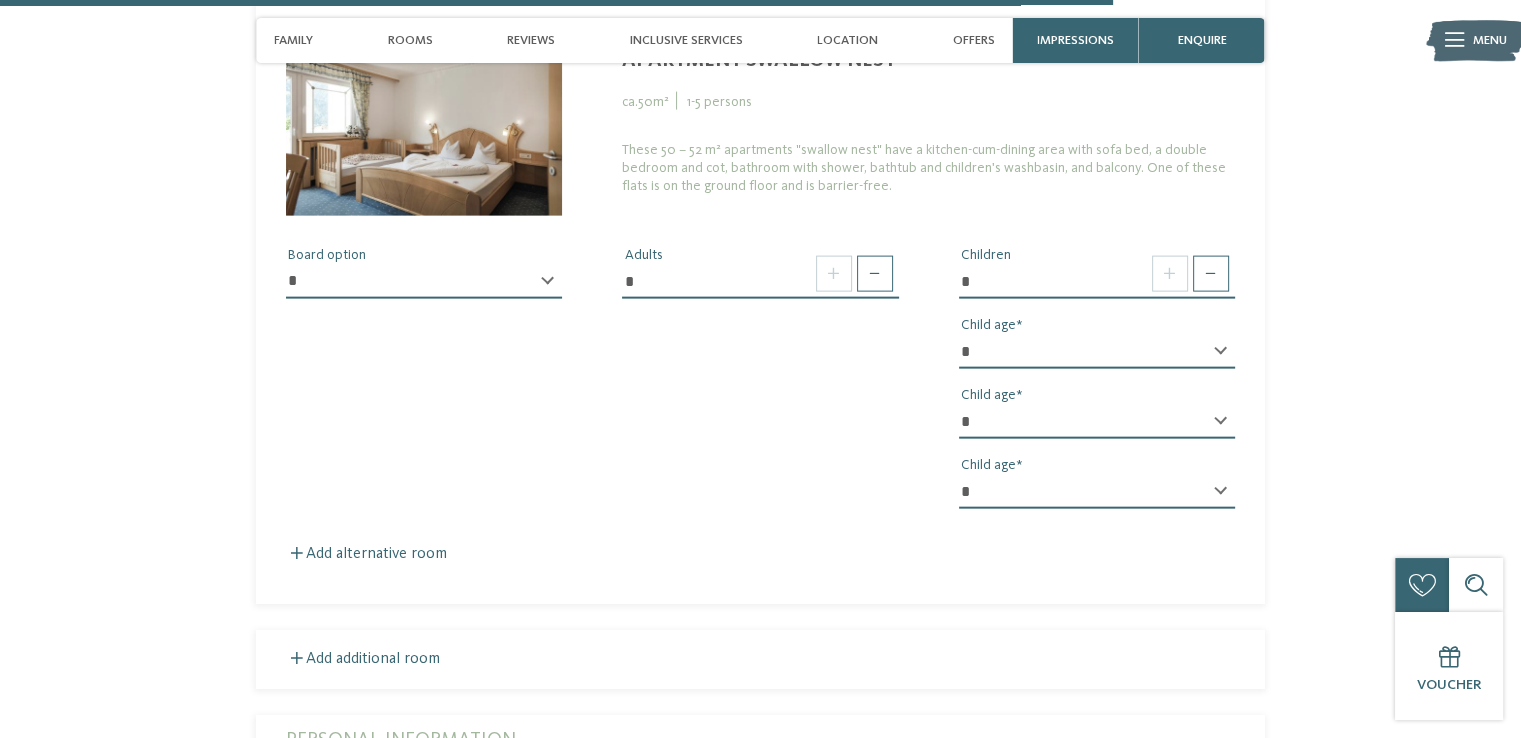 select on "**" 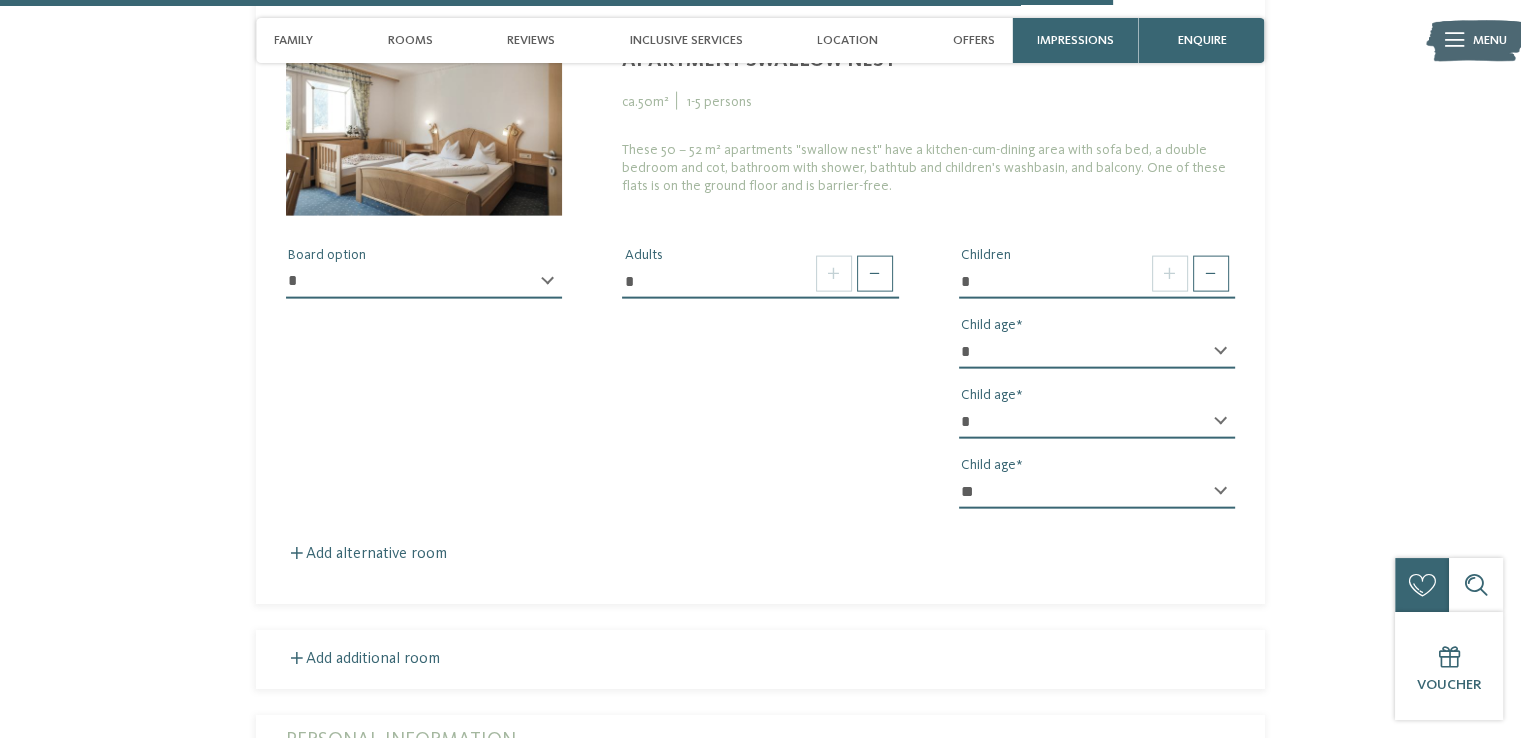 click on "* * * * * * * * * * * ** ** ** ** ** ** ** **" at bounding box center (1097, 492) 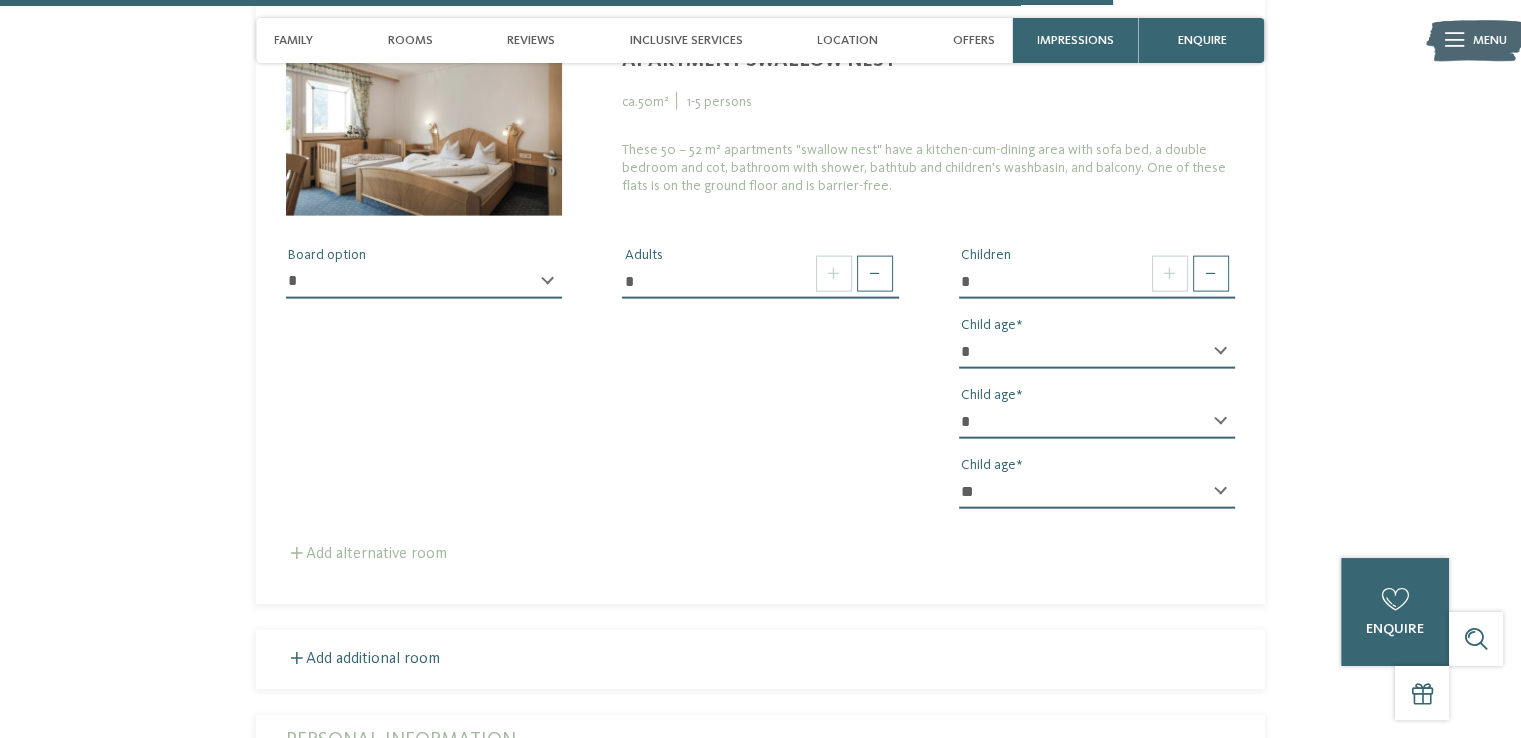 click at bounding box center (297, 553) 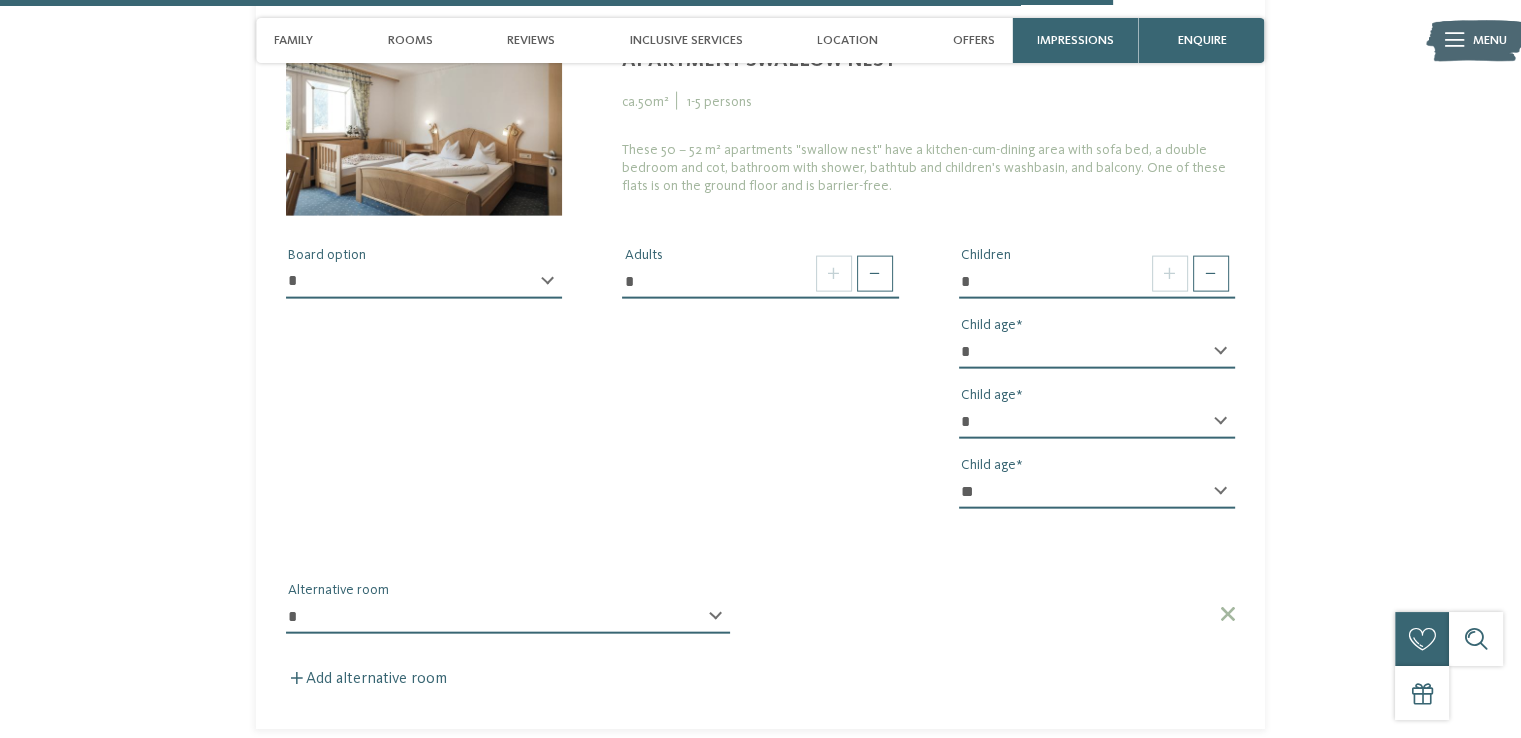 click on "**********" at bounding box center [508, 617] 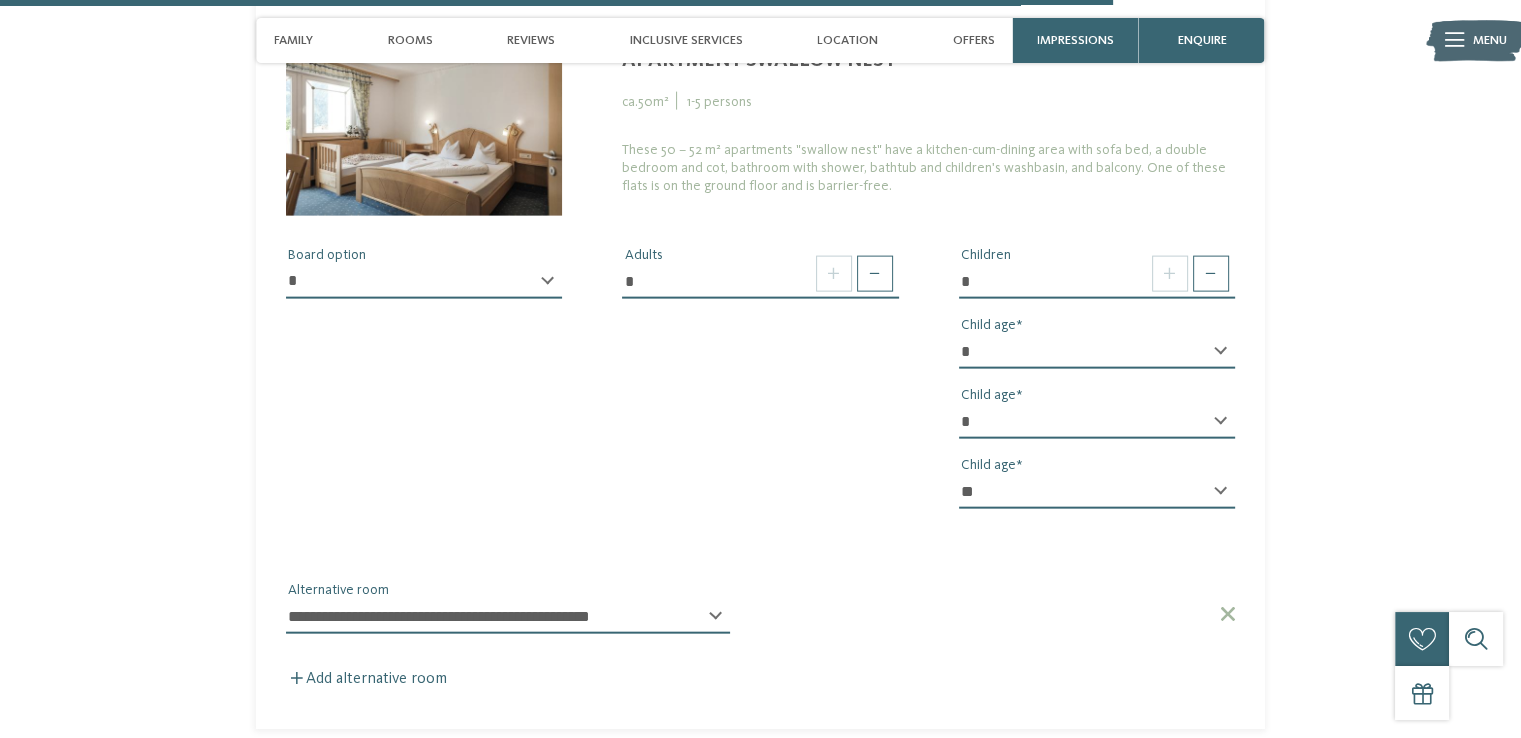 click on "**********" at bounding box center [508, 617] 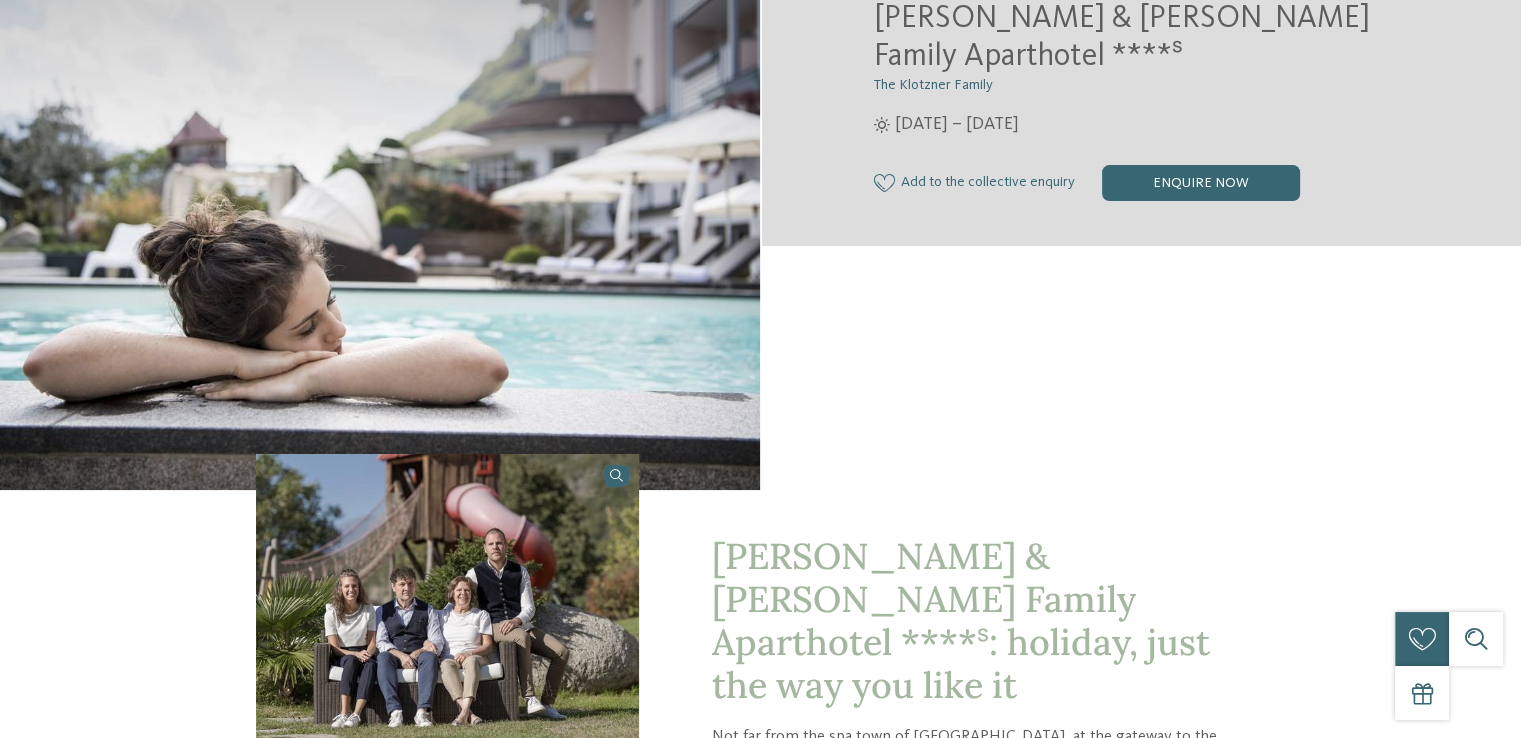 scroll, scrollTop: 0, scrollLeft: 0, axis: both 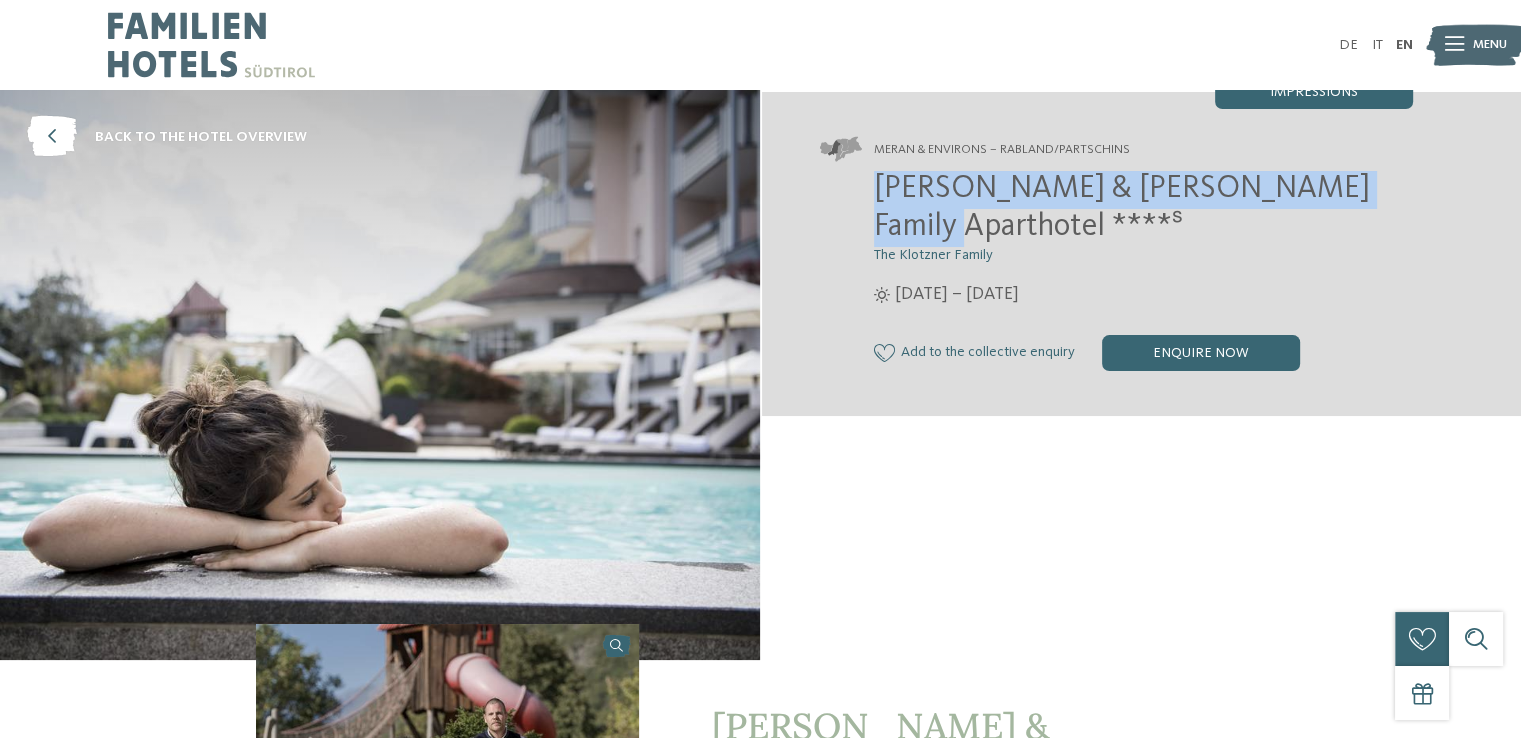 drag, startPoint x: 873, startPoint y: 190, endPoint x: 1355, endPoint y: 189, distance: 482.00104 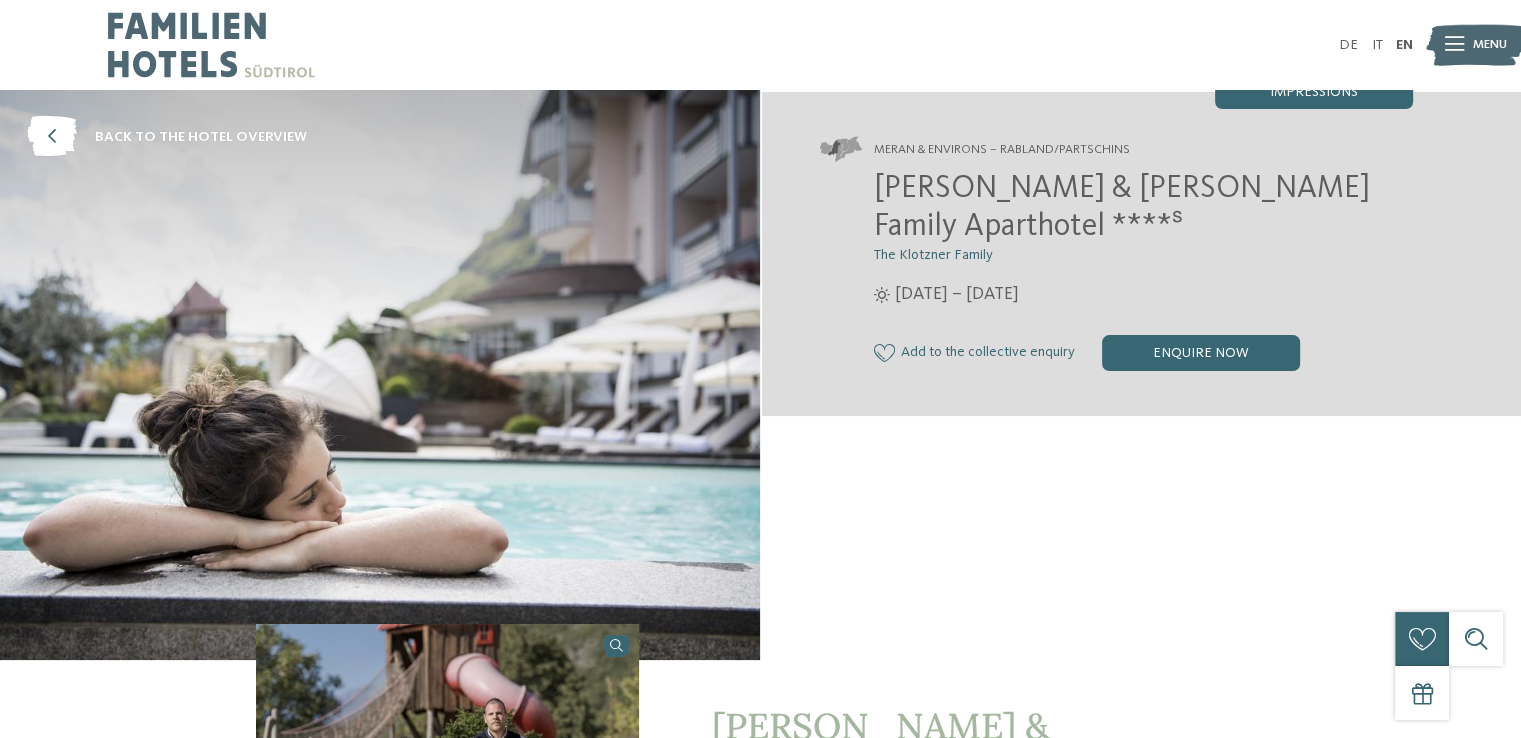 click on "[PERSON_NAME] & [PERSON_NAME] Family Aparthotel ****ˢ
The Klotzner Family
[DATE] – [DATE]" at bounding box center [1116, 270] 